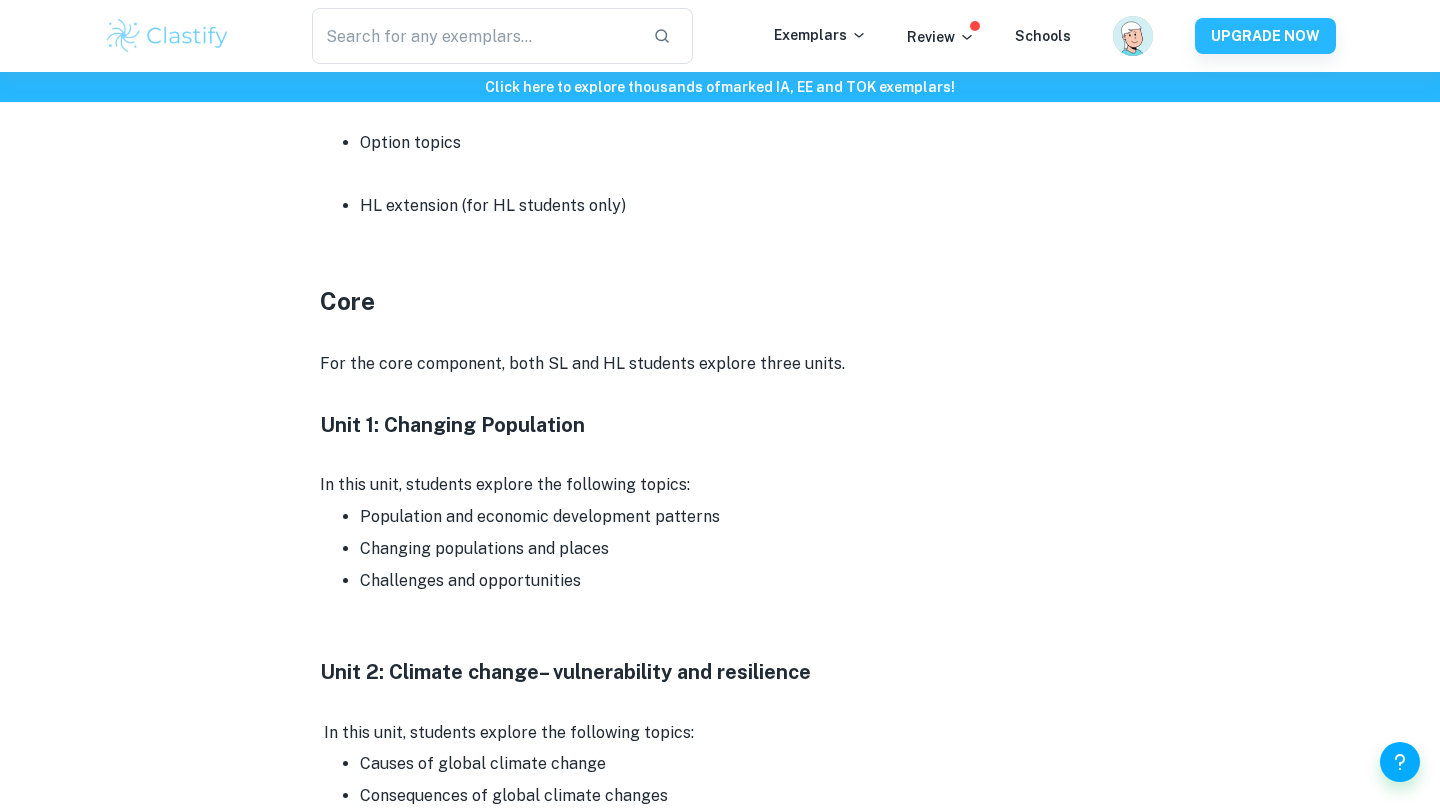 scroll, scrollTop: 1094, scrollLeft: 0, axis: vertical 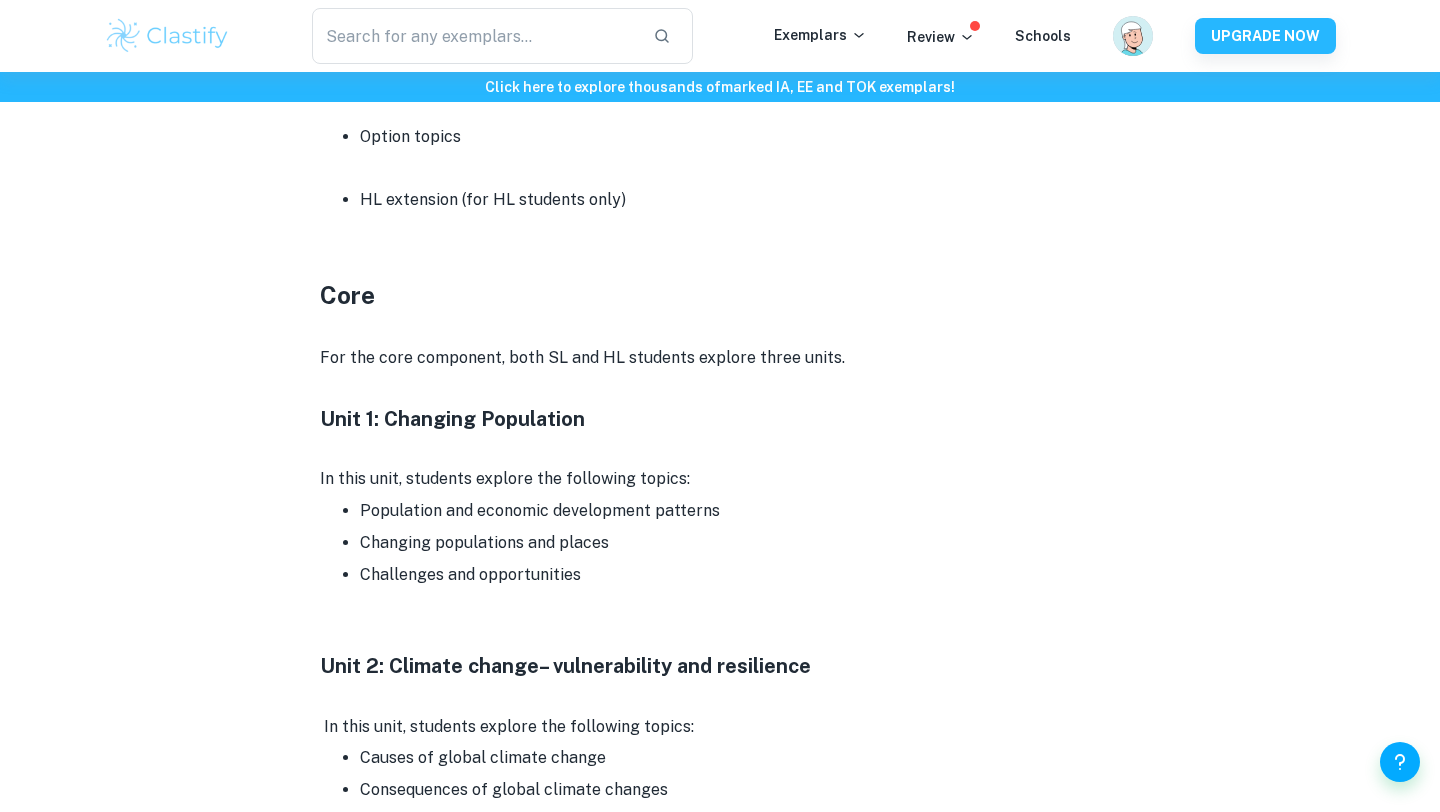 click at bounding box center (720, 388) 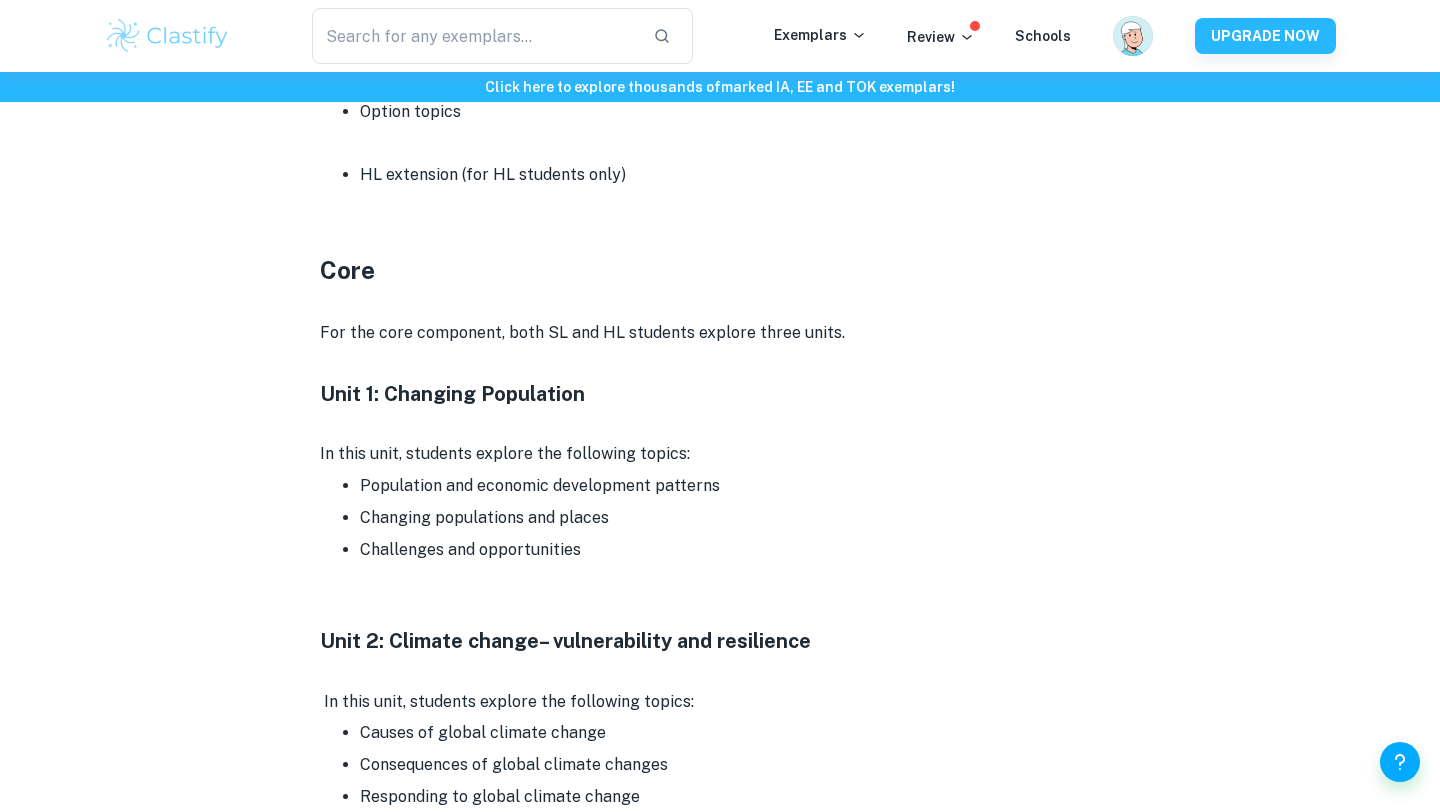 scroll, scrollTop: 1127, scrollLeft: 0, axis: vertical 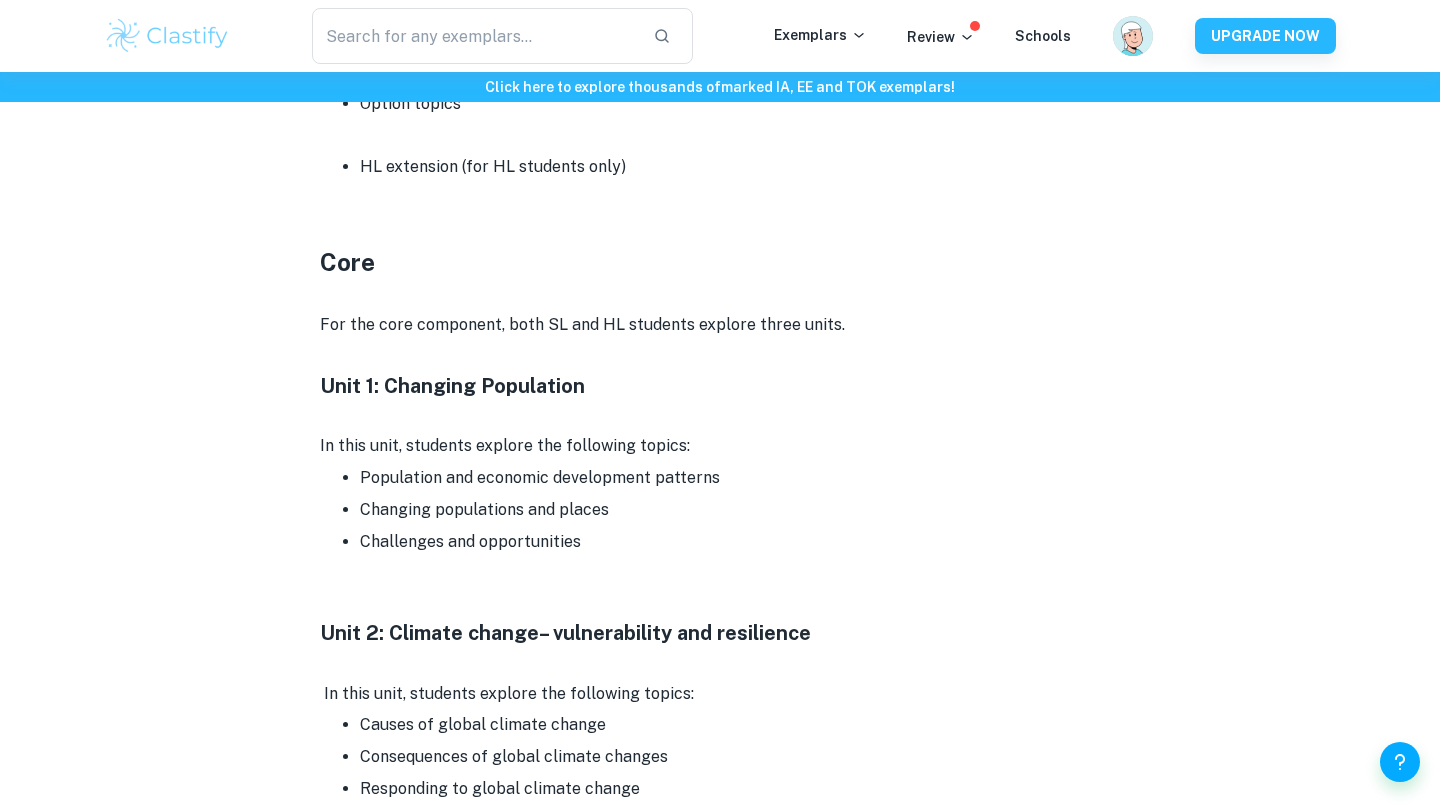 click on "Unit 1: Changing Population" at bounding box center (720, 386) 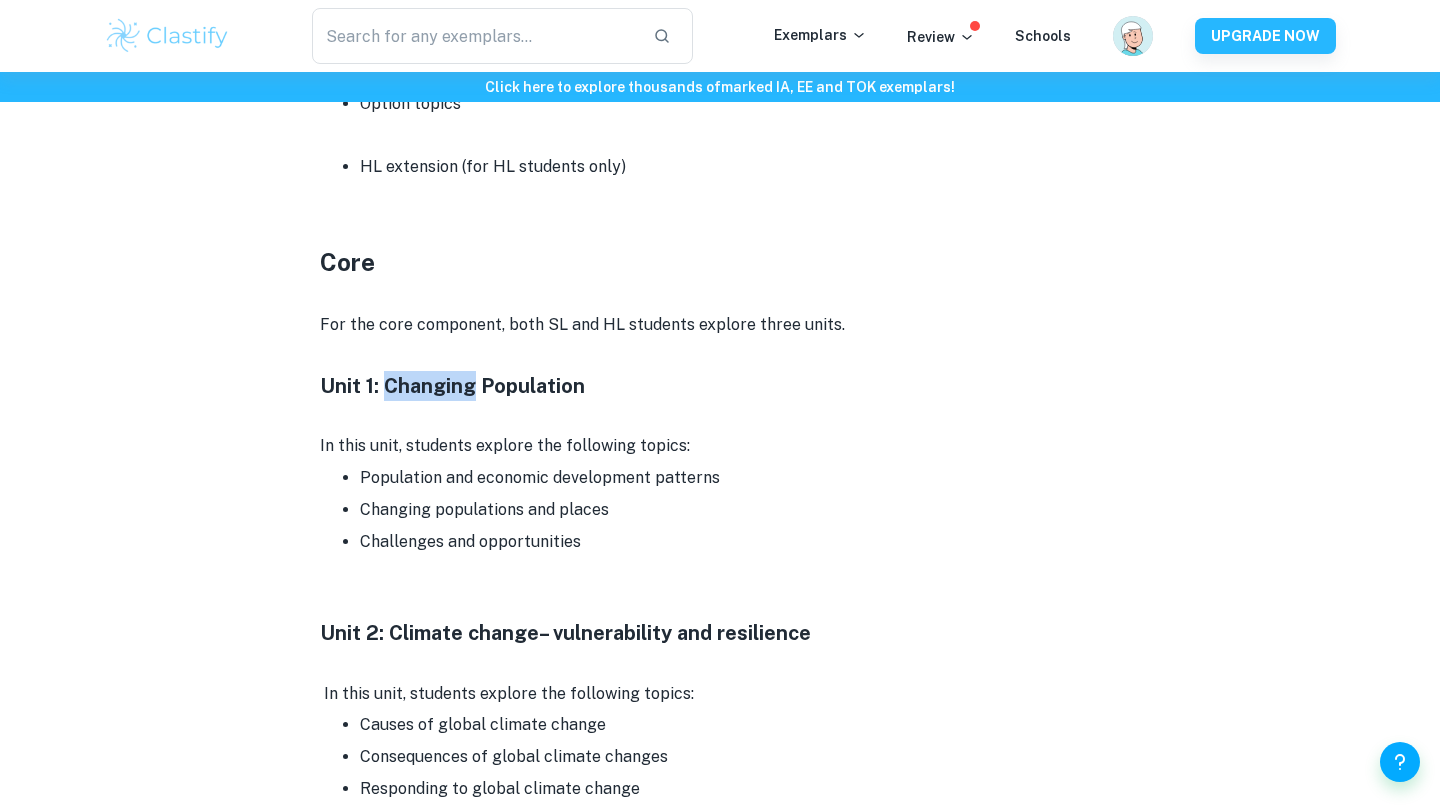 click on "Unit 1: Changing Population" at bounding box center (720, 386) 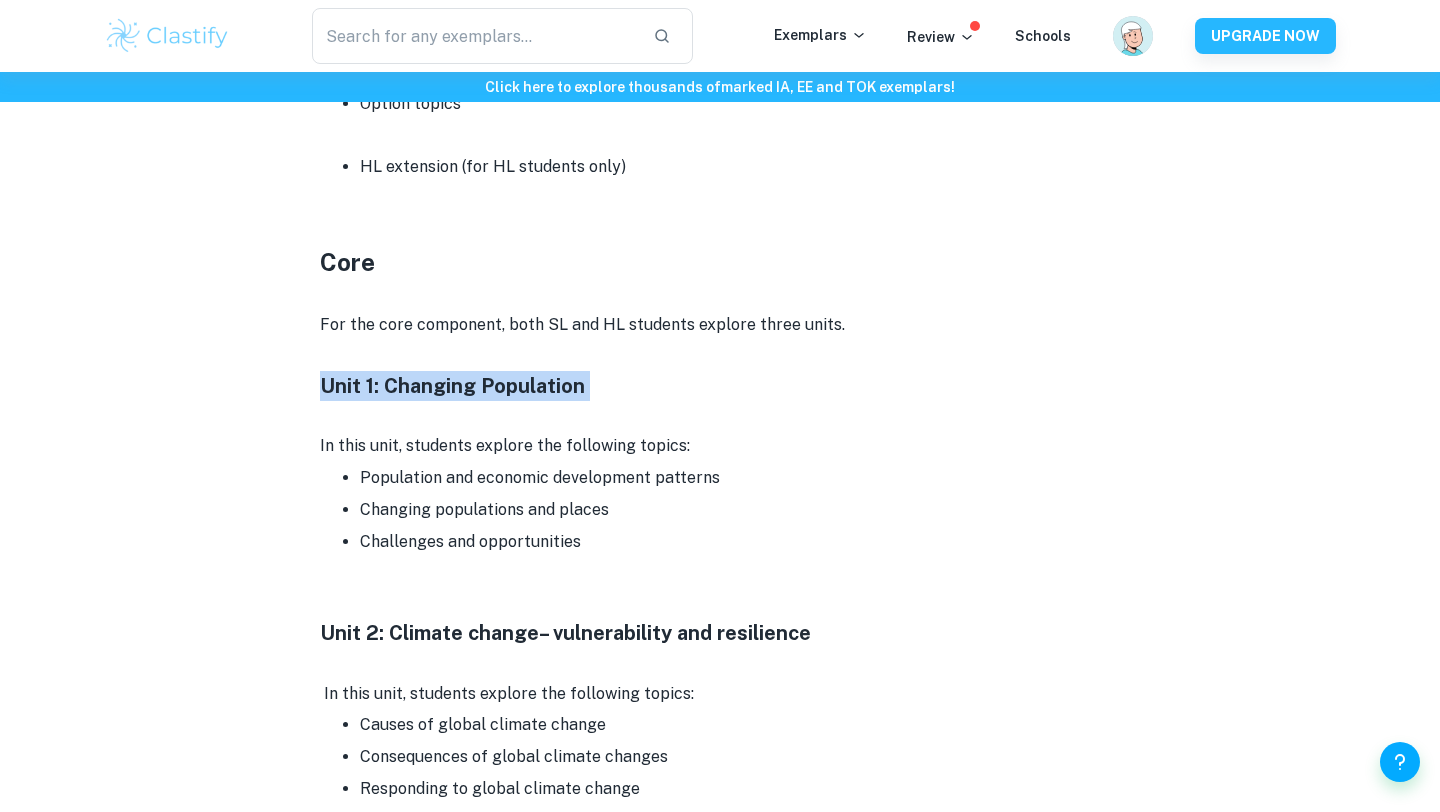 click on "Unit 1: Changing Population" at bounding box center (720, 386) 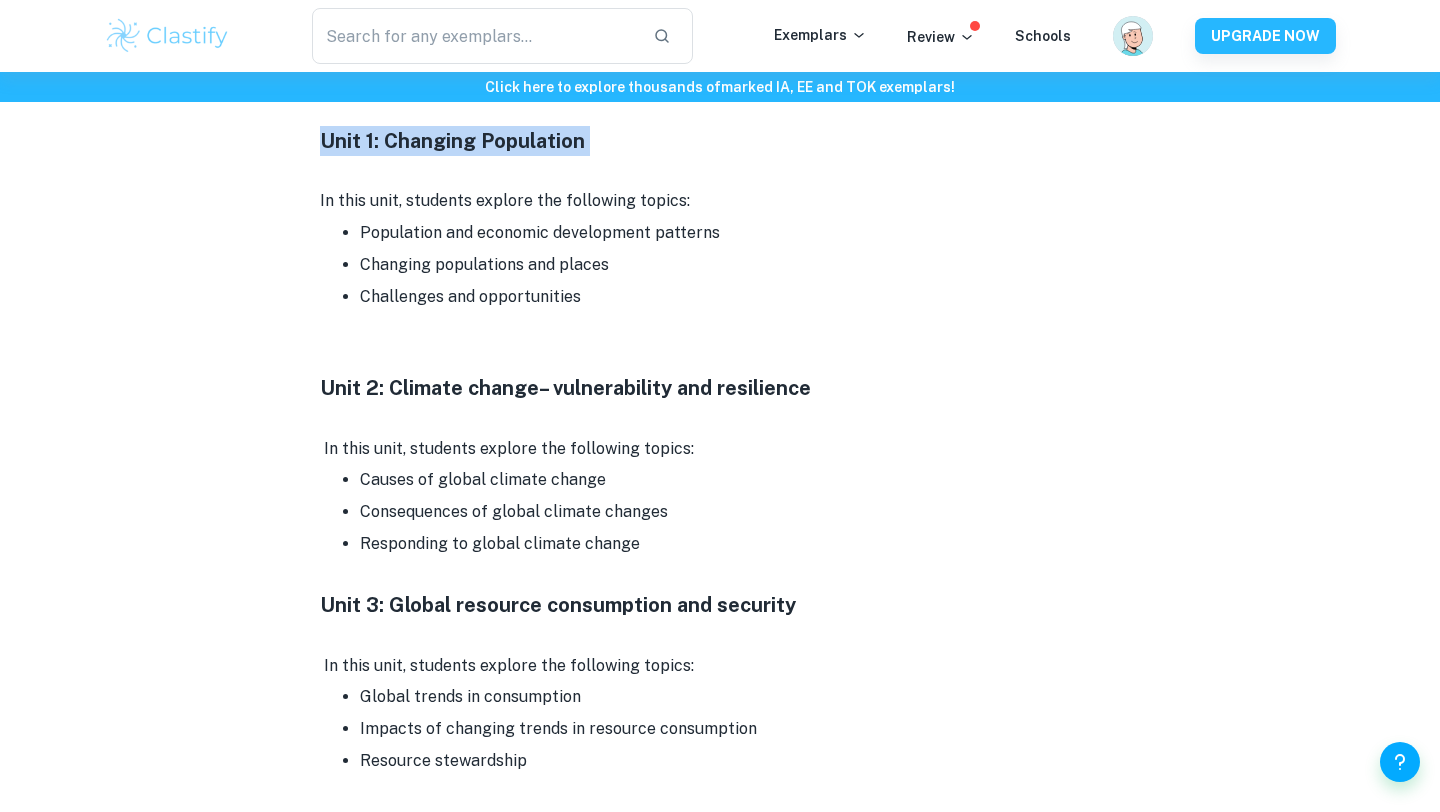 scroll, scrollTop: 1360, scrollLeft: 0, axis: vertical 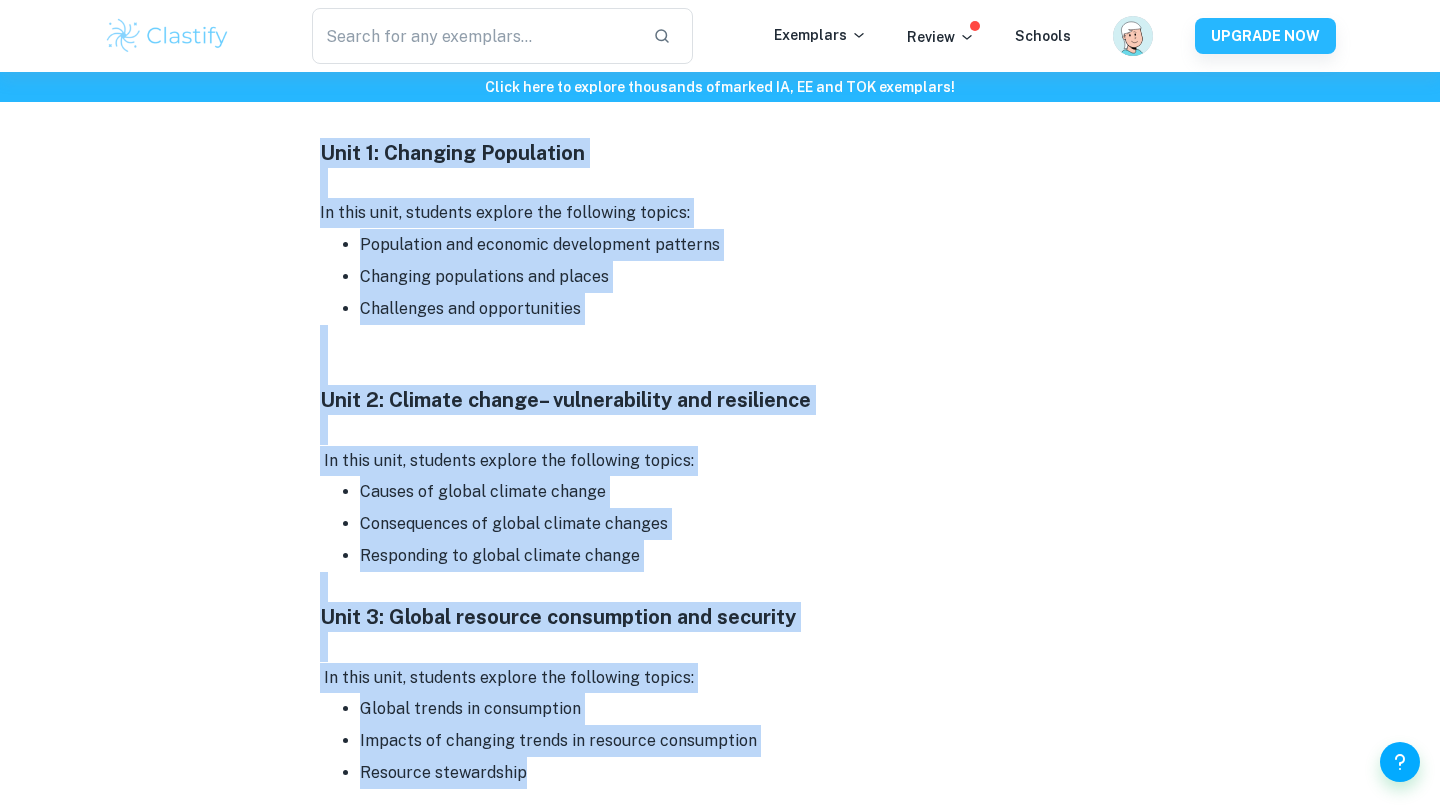 drag, startPoint x: 605, startPoint y: 783, endPoint x: 224, endPoint y: 152, distance: 737.1038 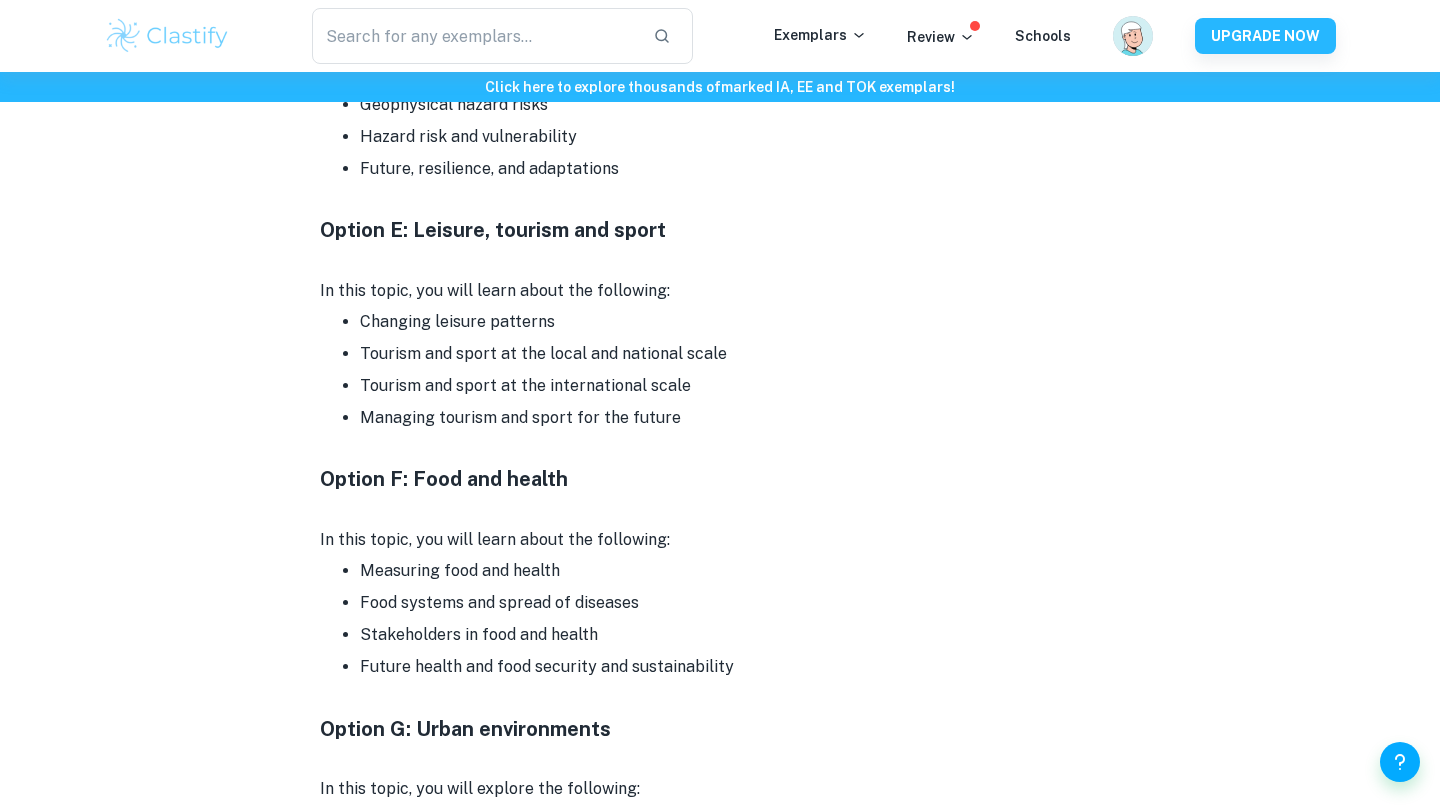 scroll, scrollTop: 3172, scrollLeft: 0, axis: vertical 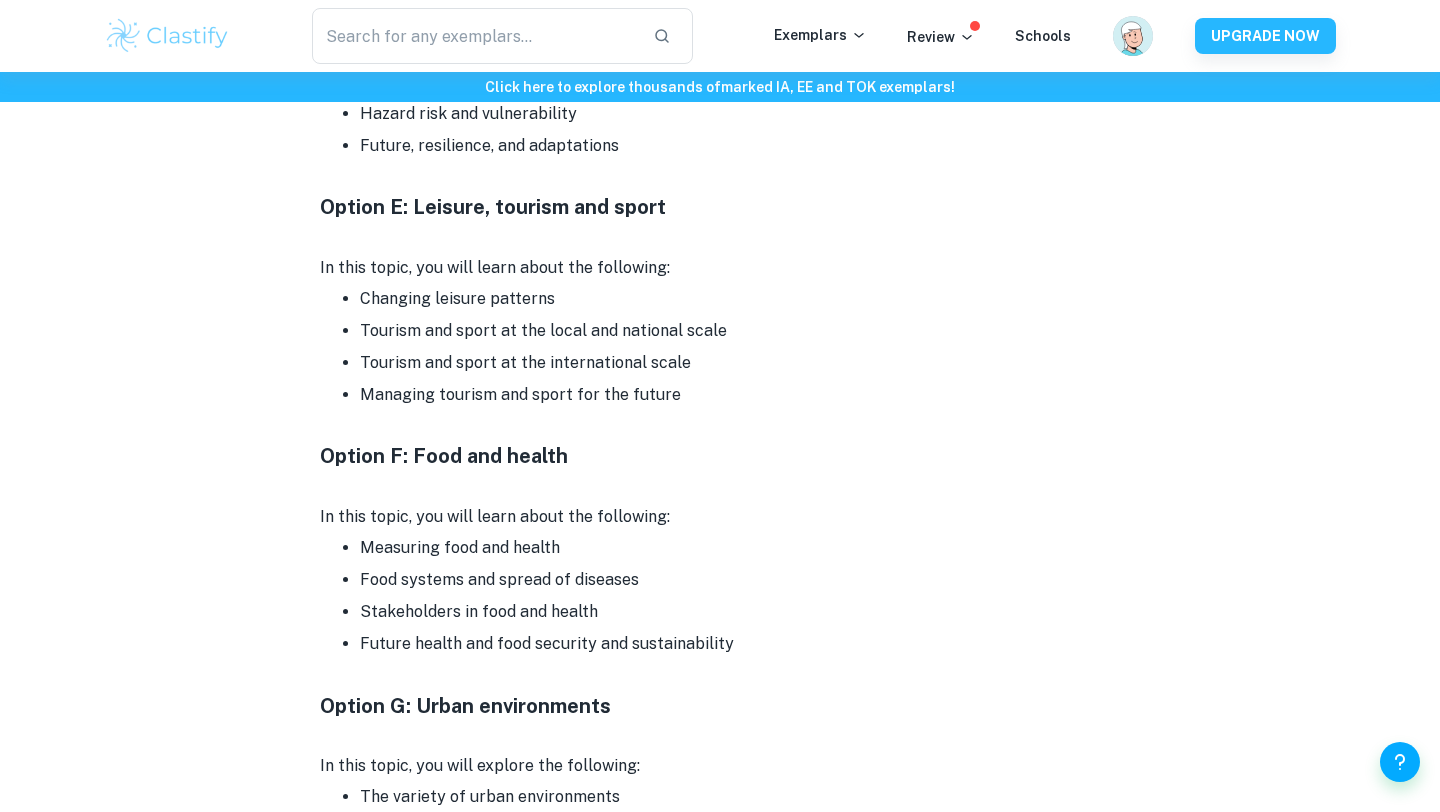 drag, startPoint x: 782, startPoint y: 659, endPoint x: 229, endPoint y: 207, distance: 714.2219 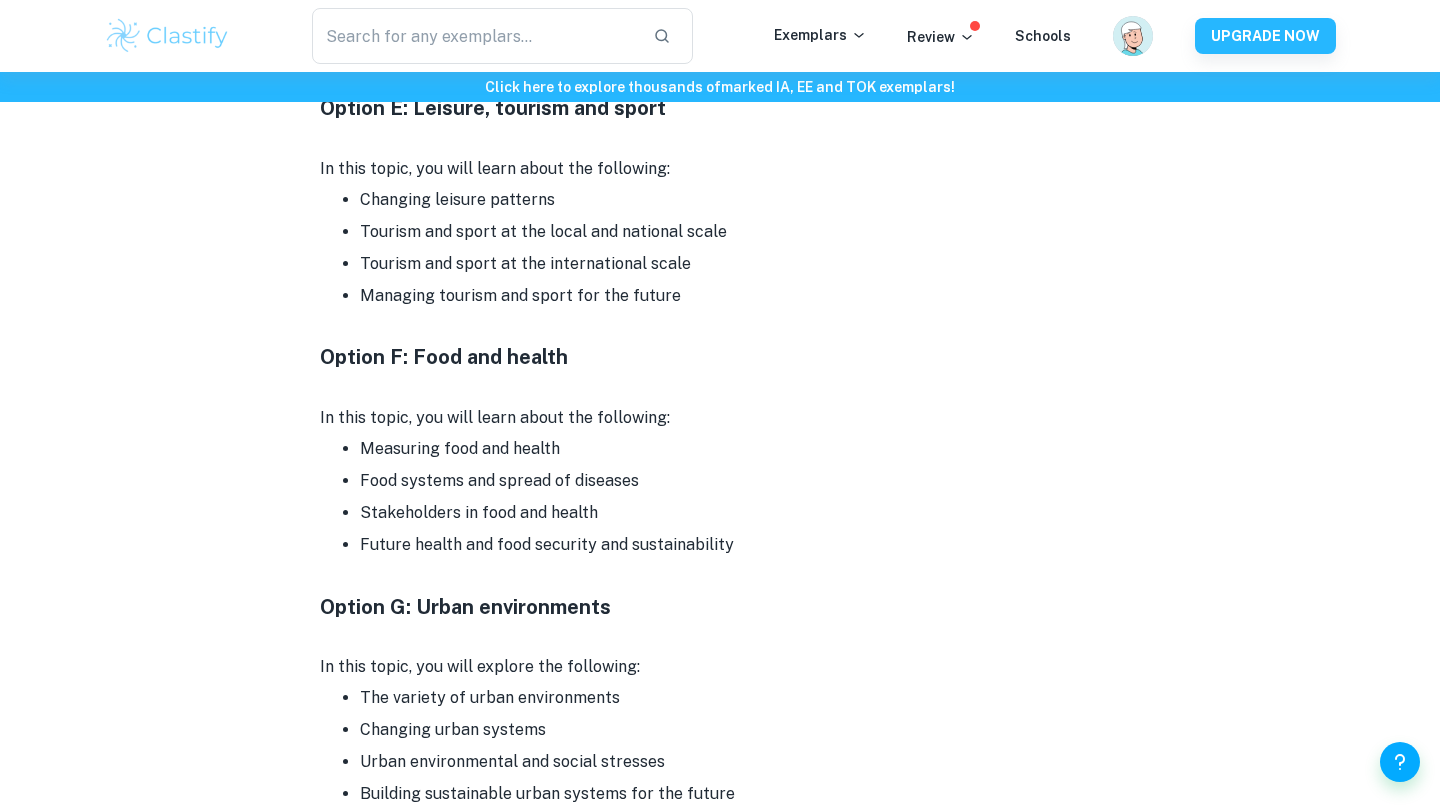 scroll, scrollTop: 3270, scrollLeft: 0, axis: vertical 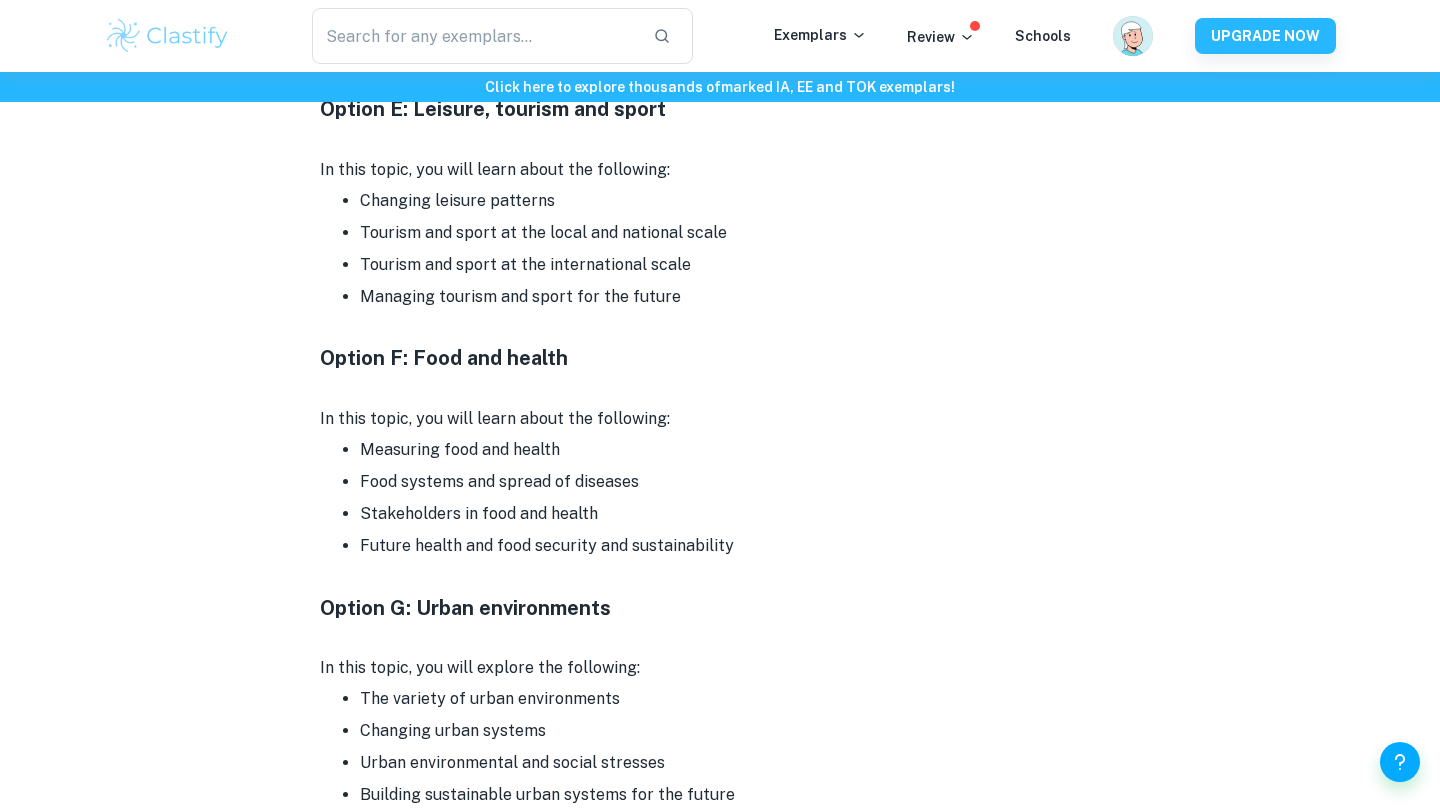 copy on "Option E: Leisure, tourism and sport   In this topic, you will learn about the following: Changing leisure patterns Tourism and sport at the local and national scale Tourism and sport at the international scale Managing tourism and sport for the future   Option F: Food and health   In this topic, you will learn about the following: Measuring food and health Food systems and spread of diseases Stakeholders in food and health Future health and food security and sustainability" 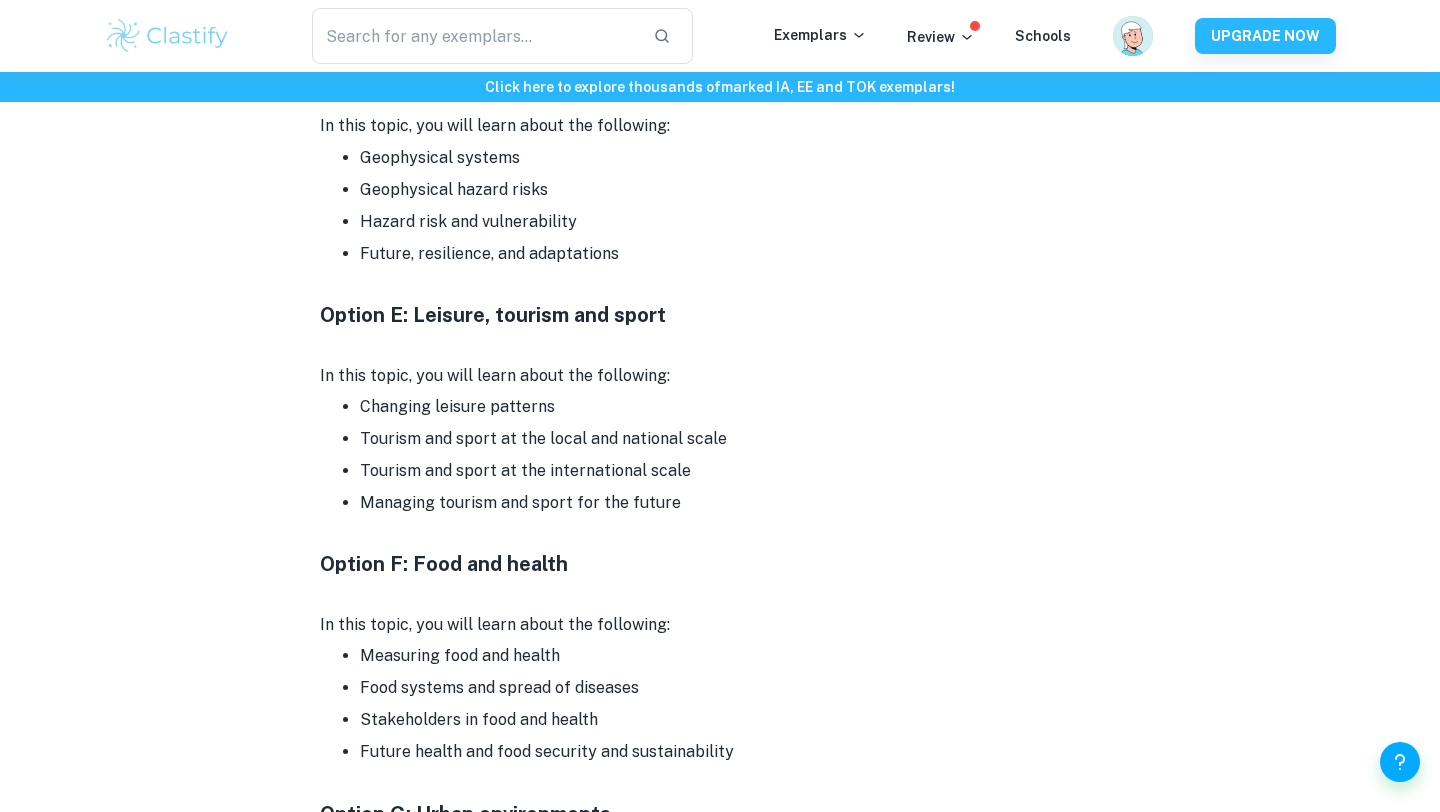 scroll, scrollTop: 3081, scrollLeft: 0, axis: vertical 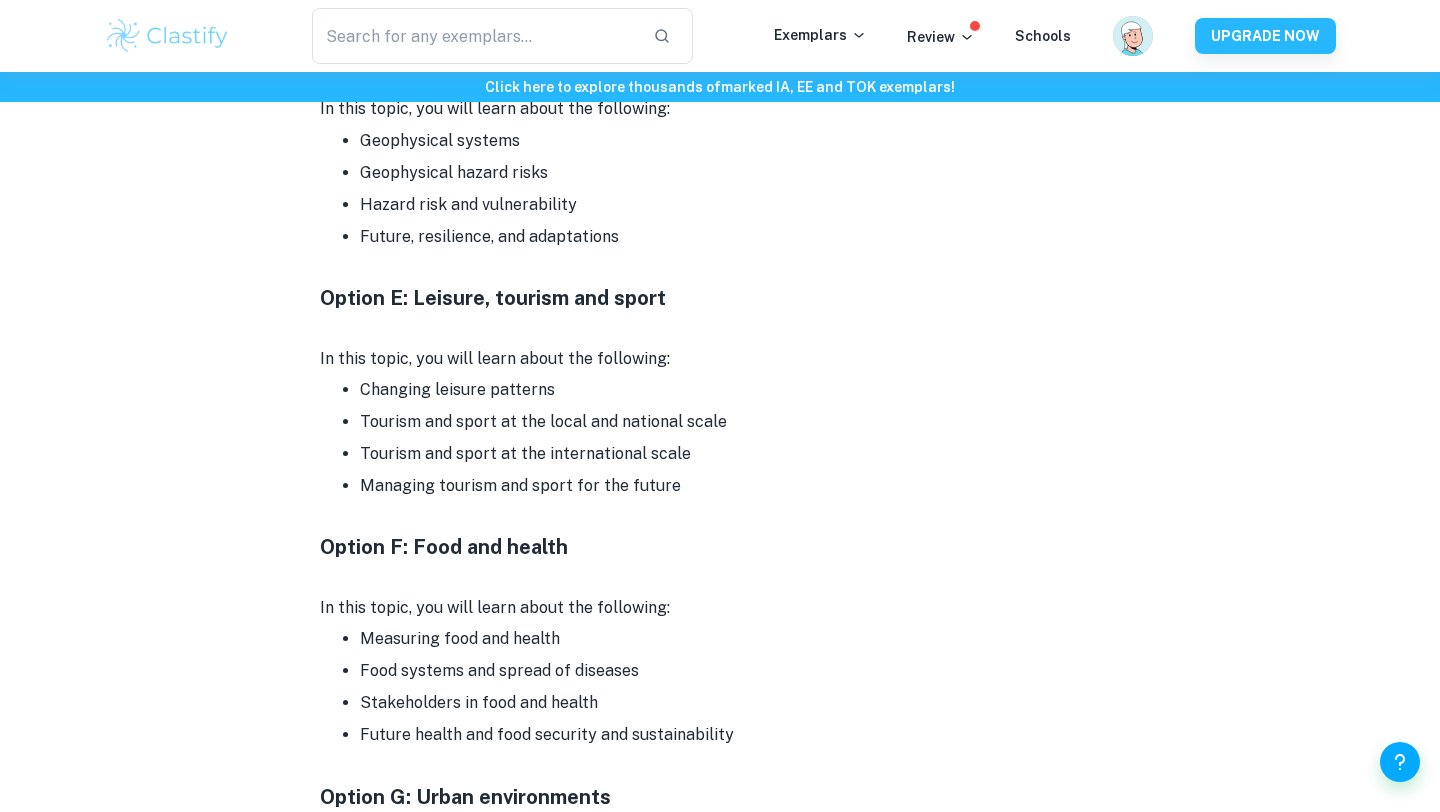 click on "Measuring food and health" at bounding box center (740, 639) 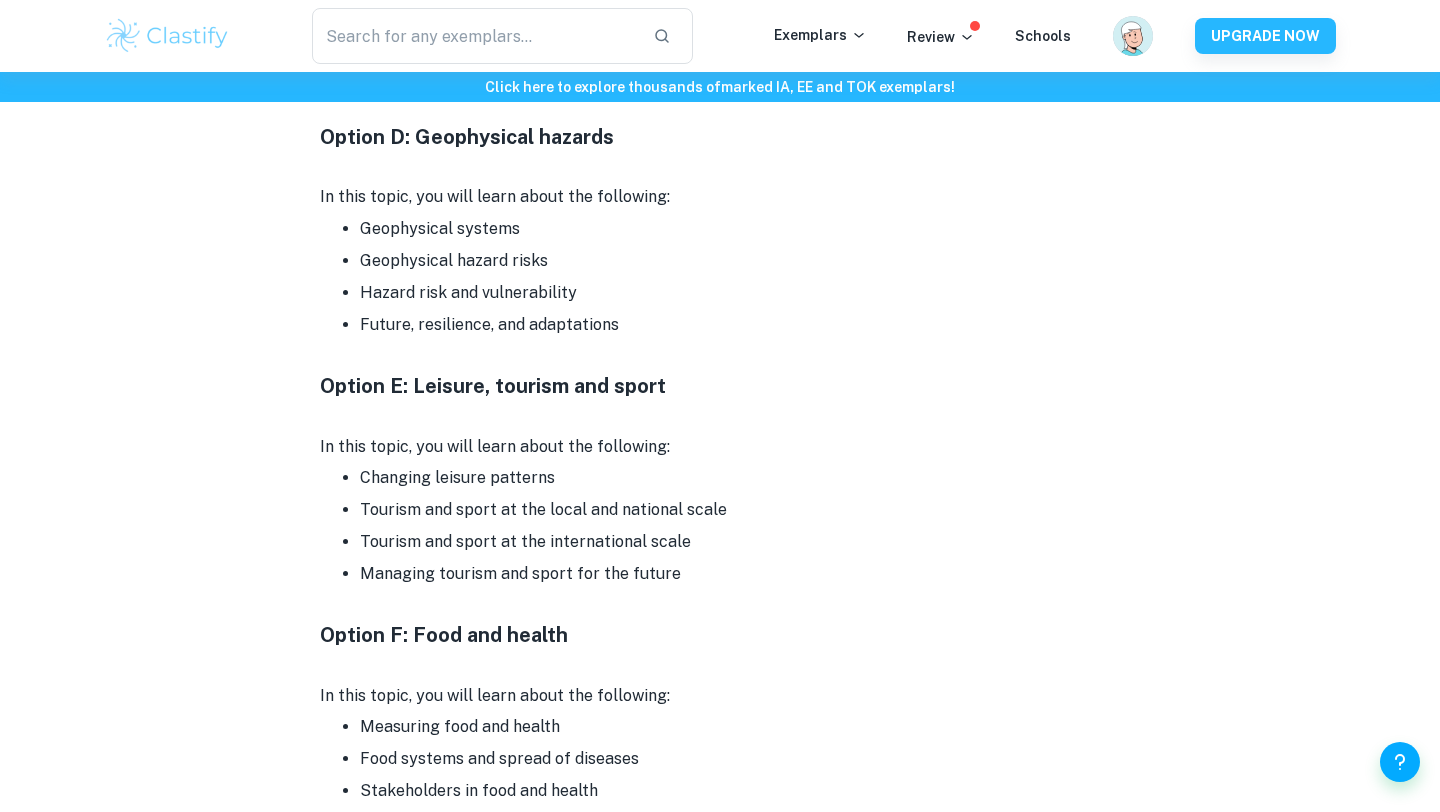 scroll, scrollTop: 2992, scrollLeft: 0, axis: vertical 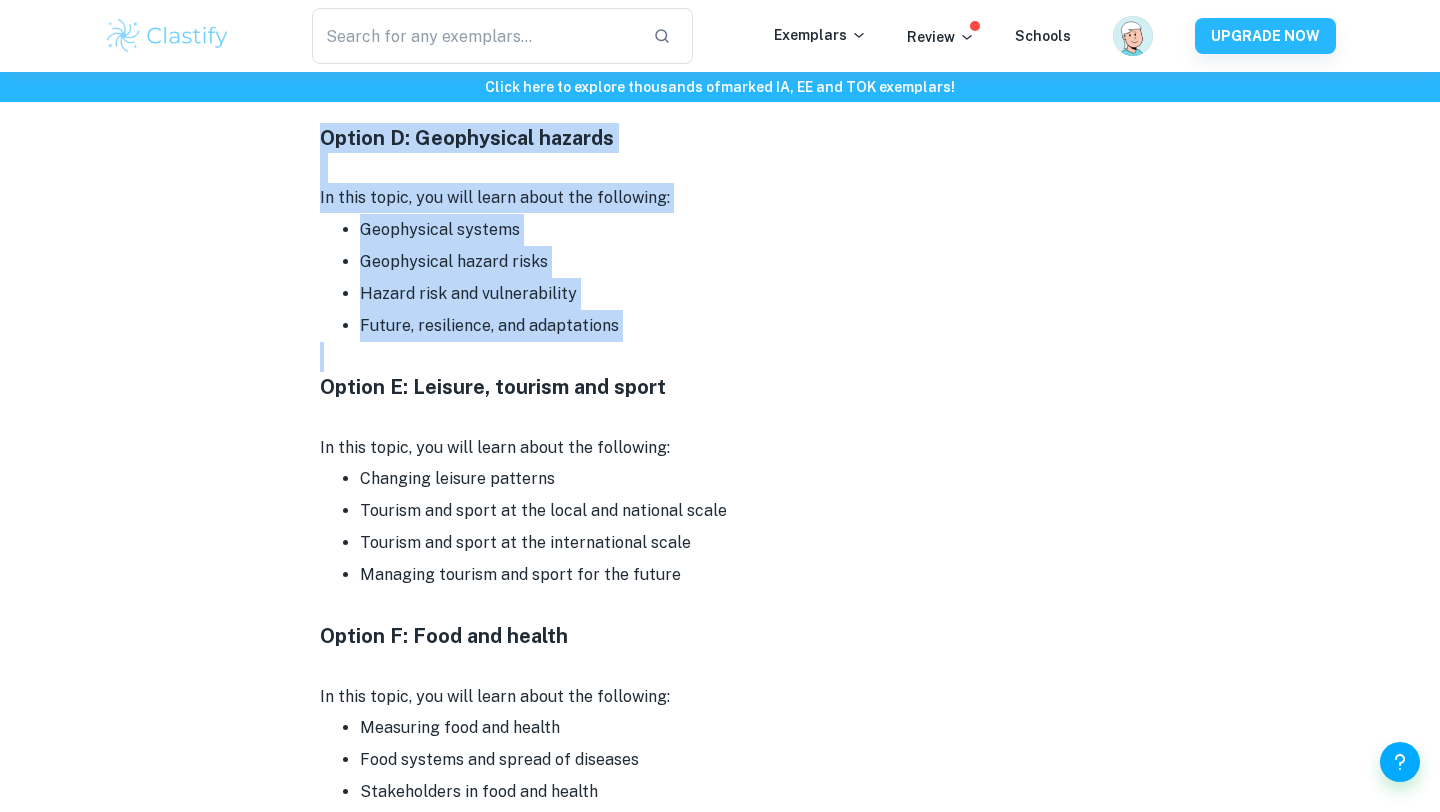 drag, startPoint x: 640, startPoint y: 347, endPoint x: 235, endPoint y: 130, distance: 459.47144 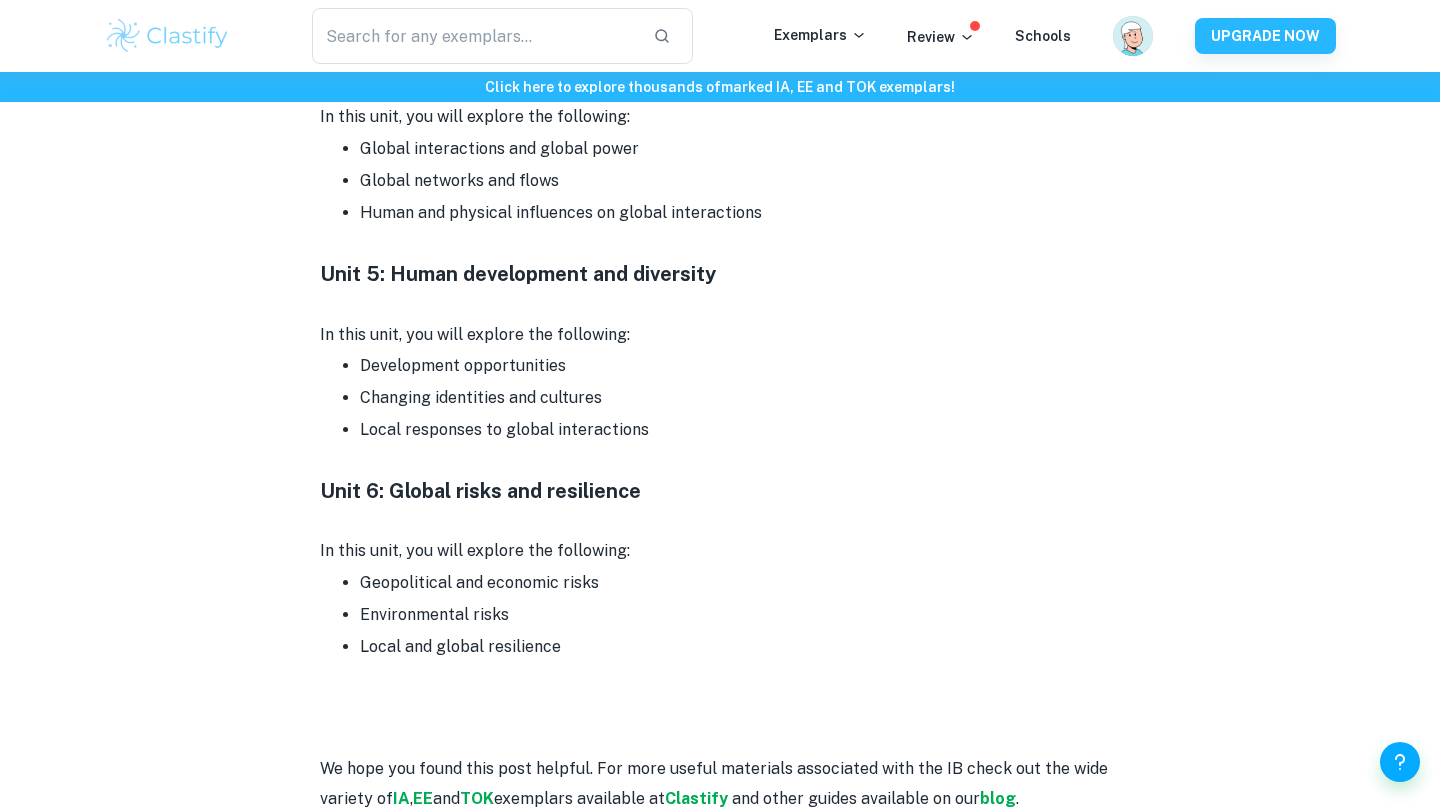 scroll, scrollTop: 4544, scrollLeft: 0, axis: vertical 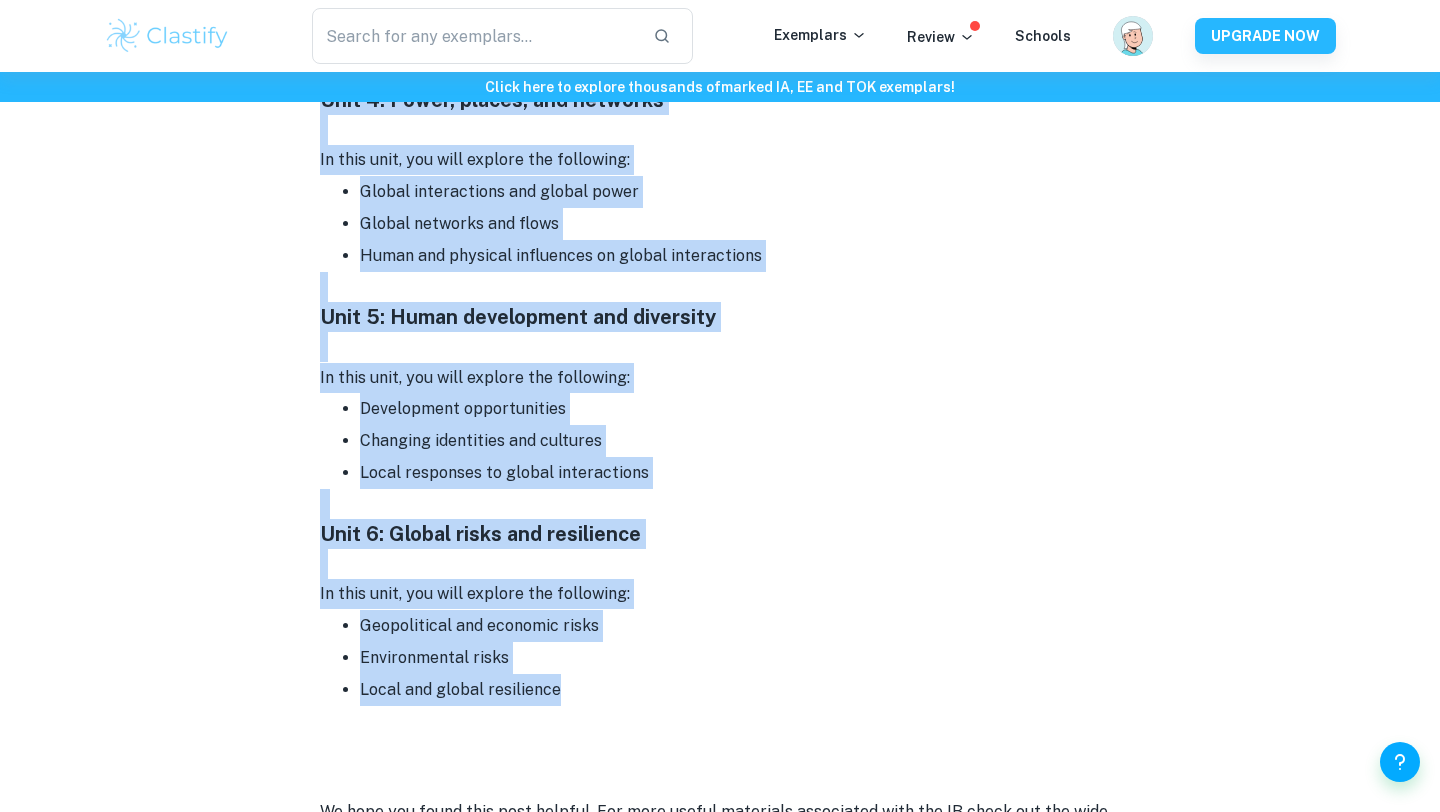 drag, startPoint x: 631, startPoint y: 701, endPoint x: 289, endPoint y: 105, distance: 687.15356 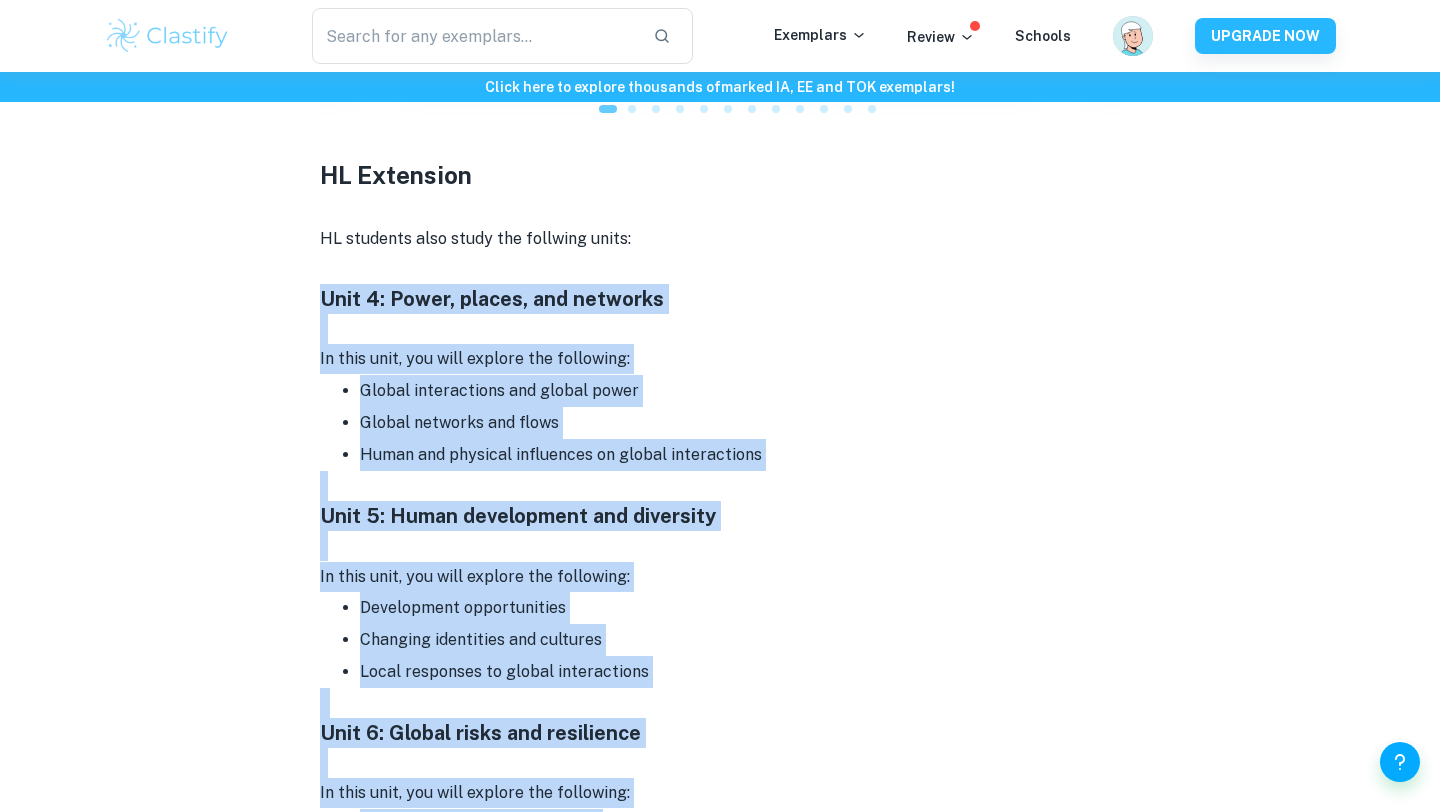scroll, scrollTop: 4267, scrollLeft: 0, axis: vertical 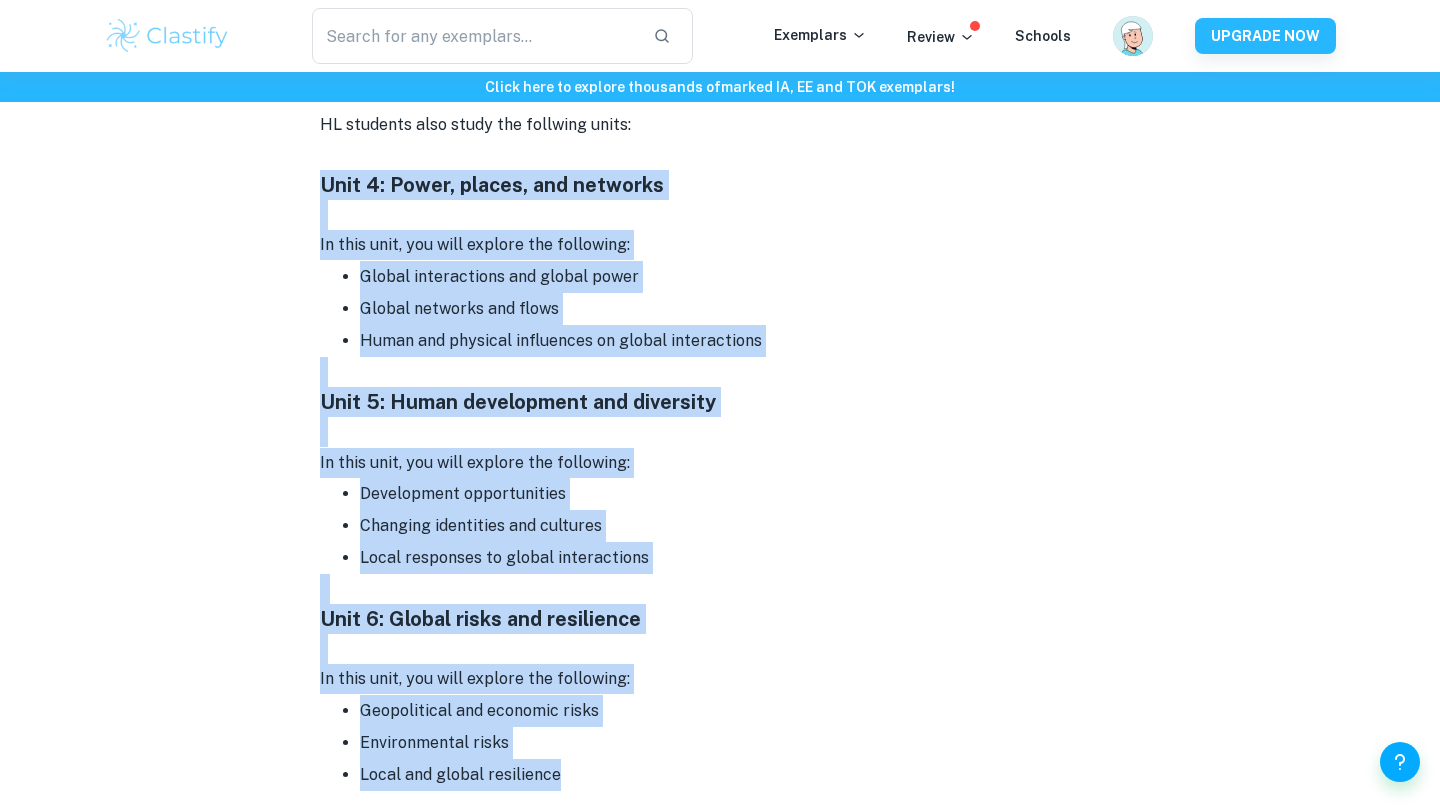 click on "In this unit, you will explore the following:" at bounding box center [720, 245] 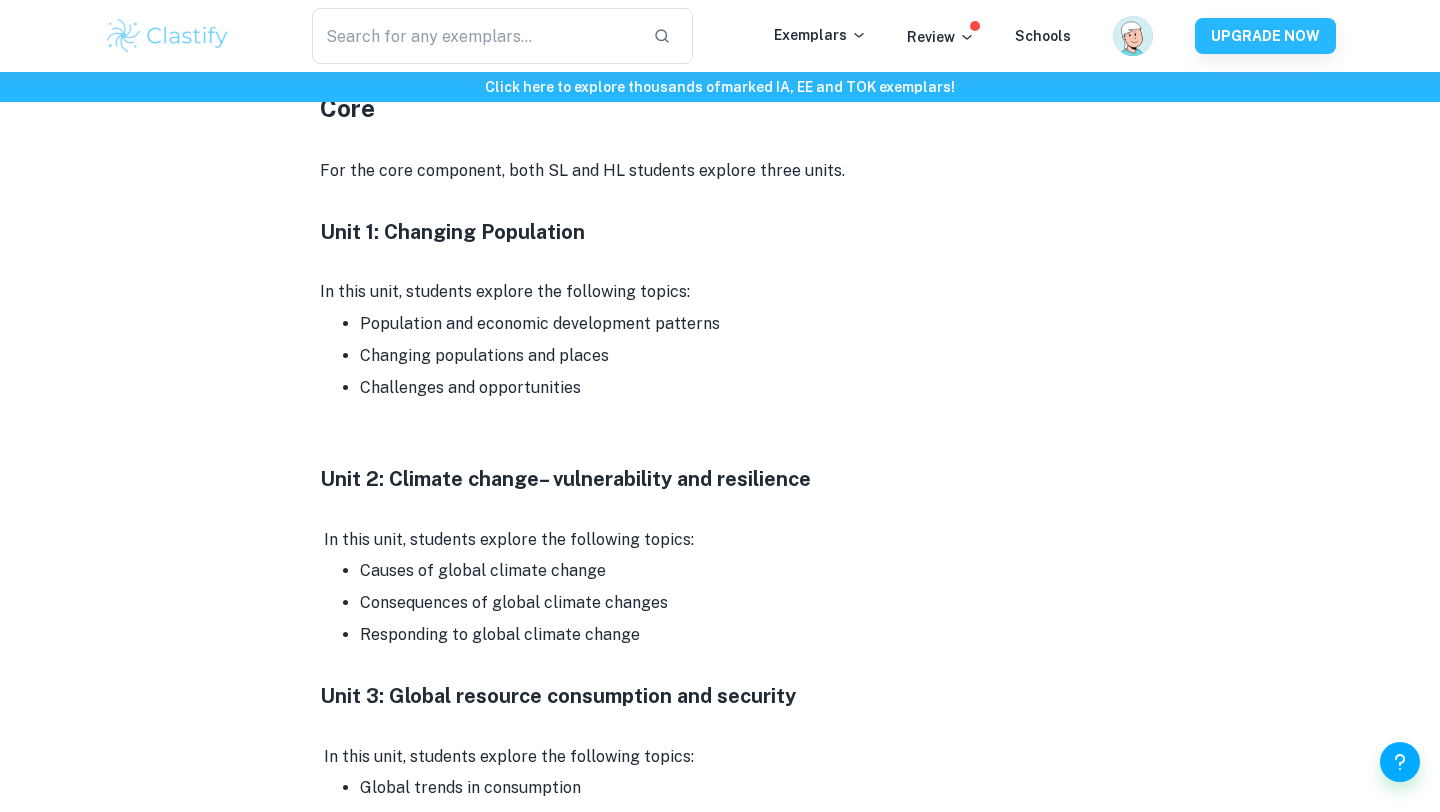scroll, scrollTop: 1284, scrollLeft: 0, axis: vertical 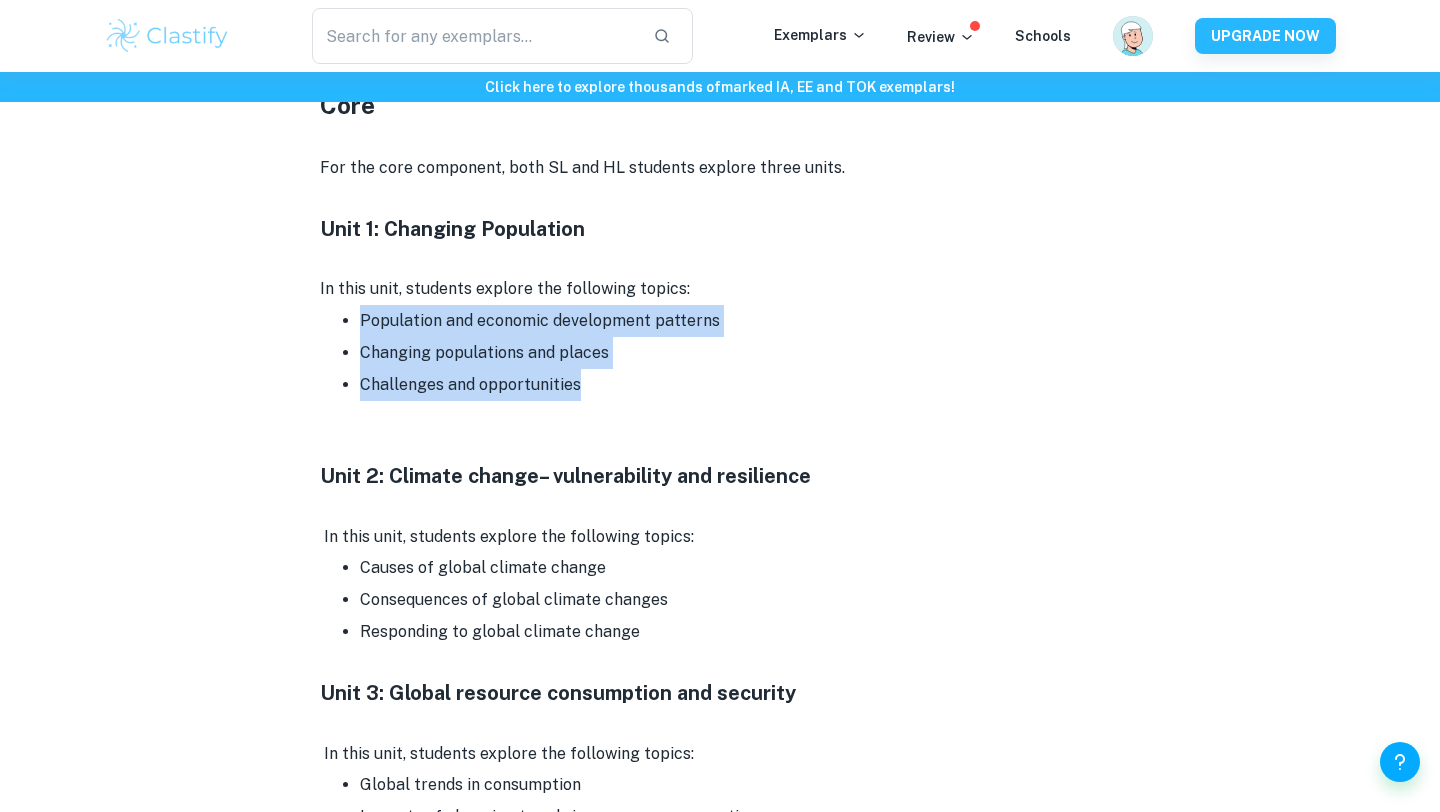 drag, startPoint x: 658, startPoint y: 382, endPoint x: 339, endPoint y: 315, distance: 325.9601 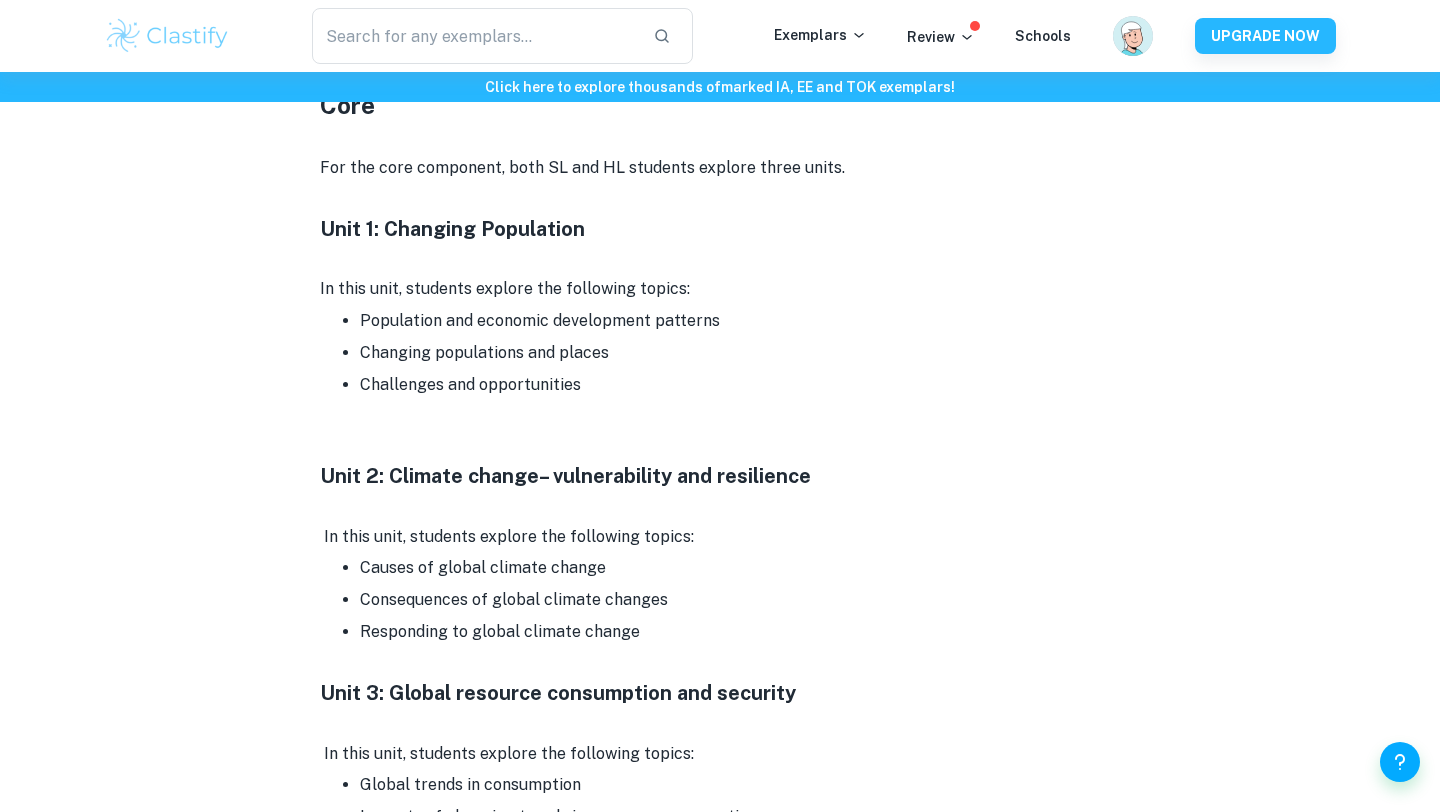 drag, startPoint x: 661, startPoint y: 647, endPoint x: 338, endPoint y: 563, distance: 333.74393 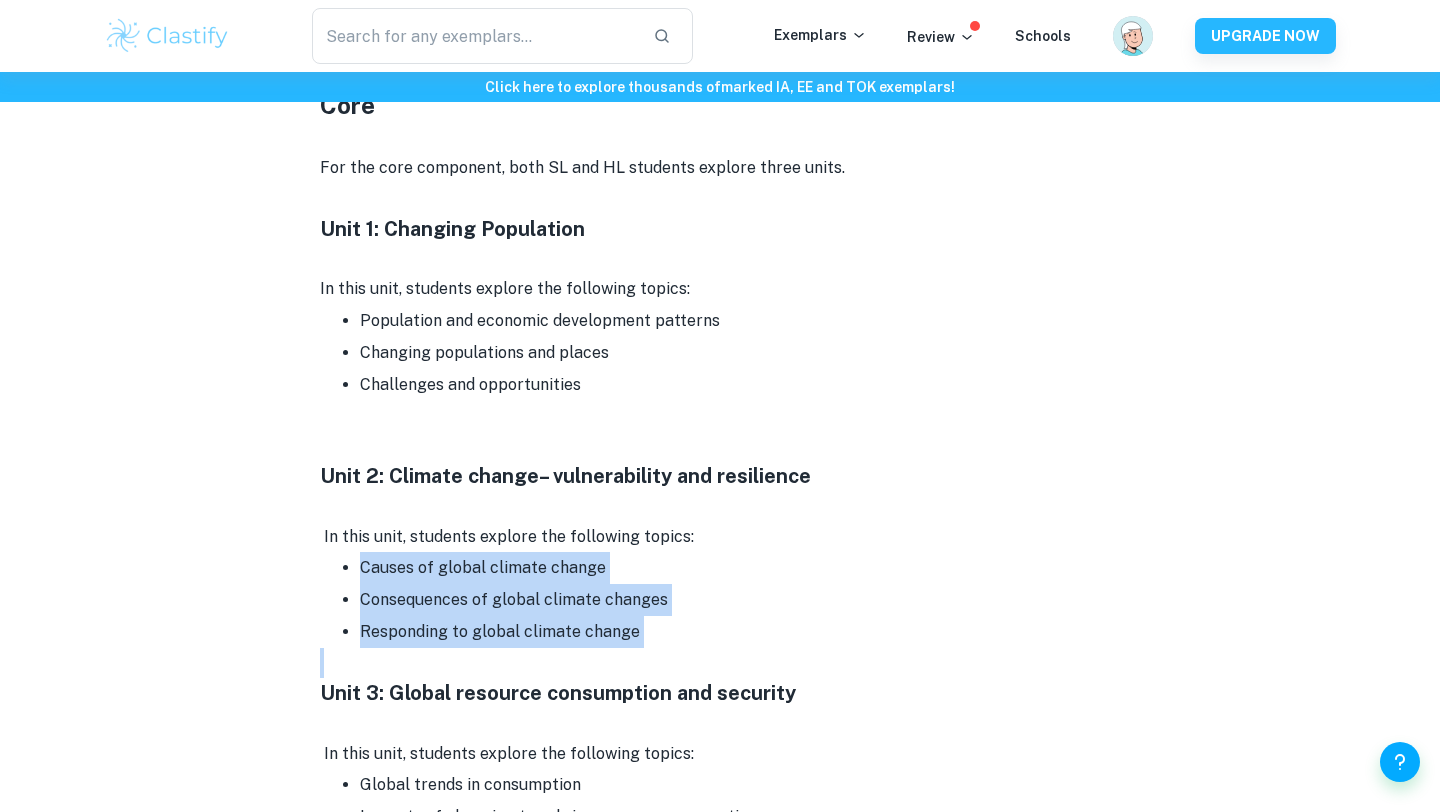 drag, startPoint x: 360, startPoint y: 570, endPoint x: 713, endPoint y: 652, distance: 362.39896 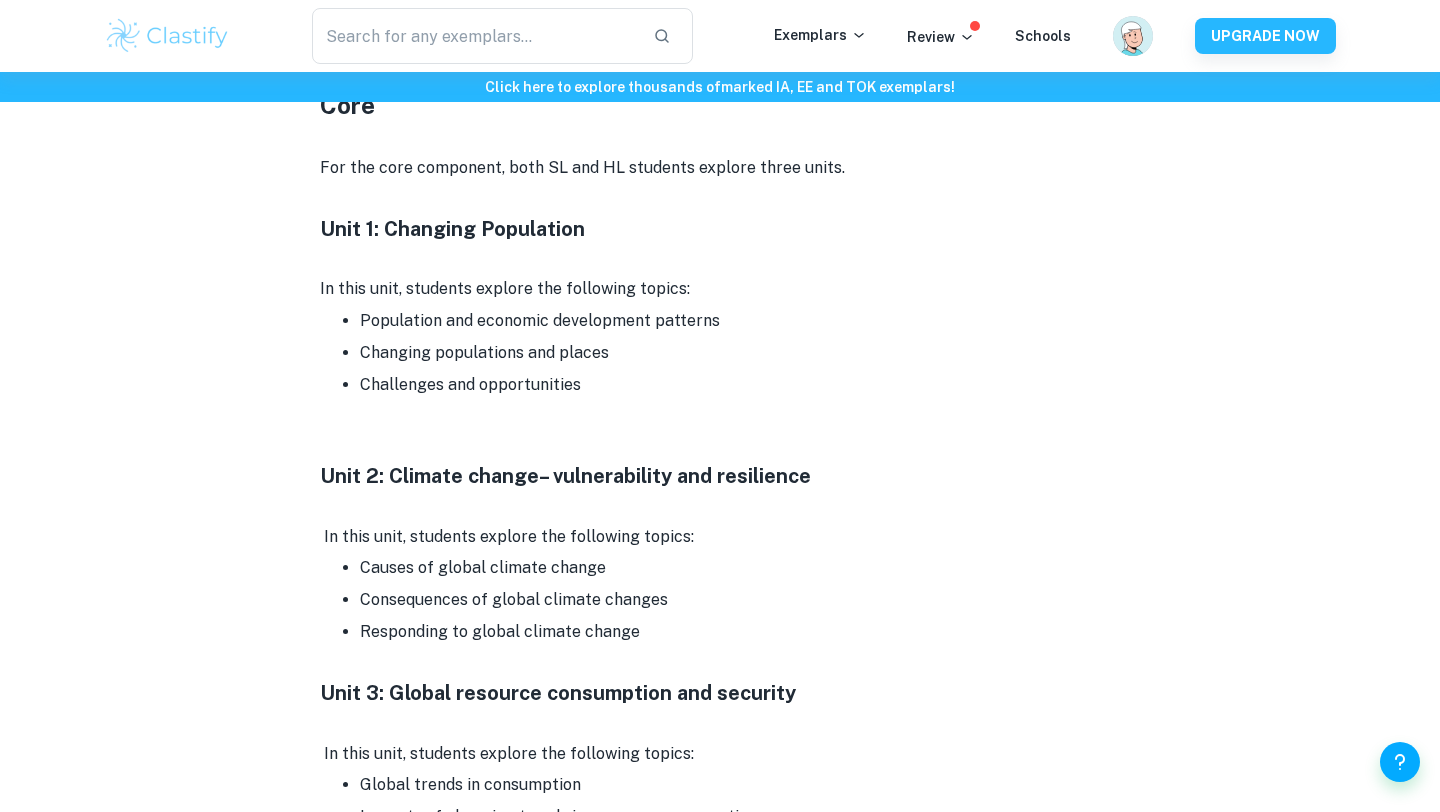 click on "Responding to global climate change" at bounding box center [740, 632] 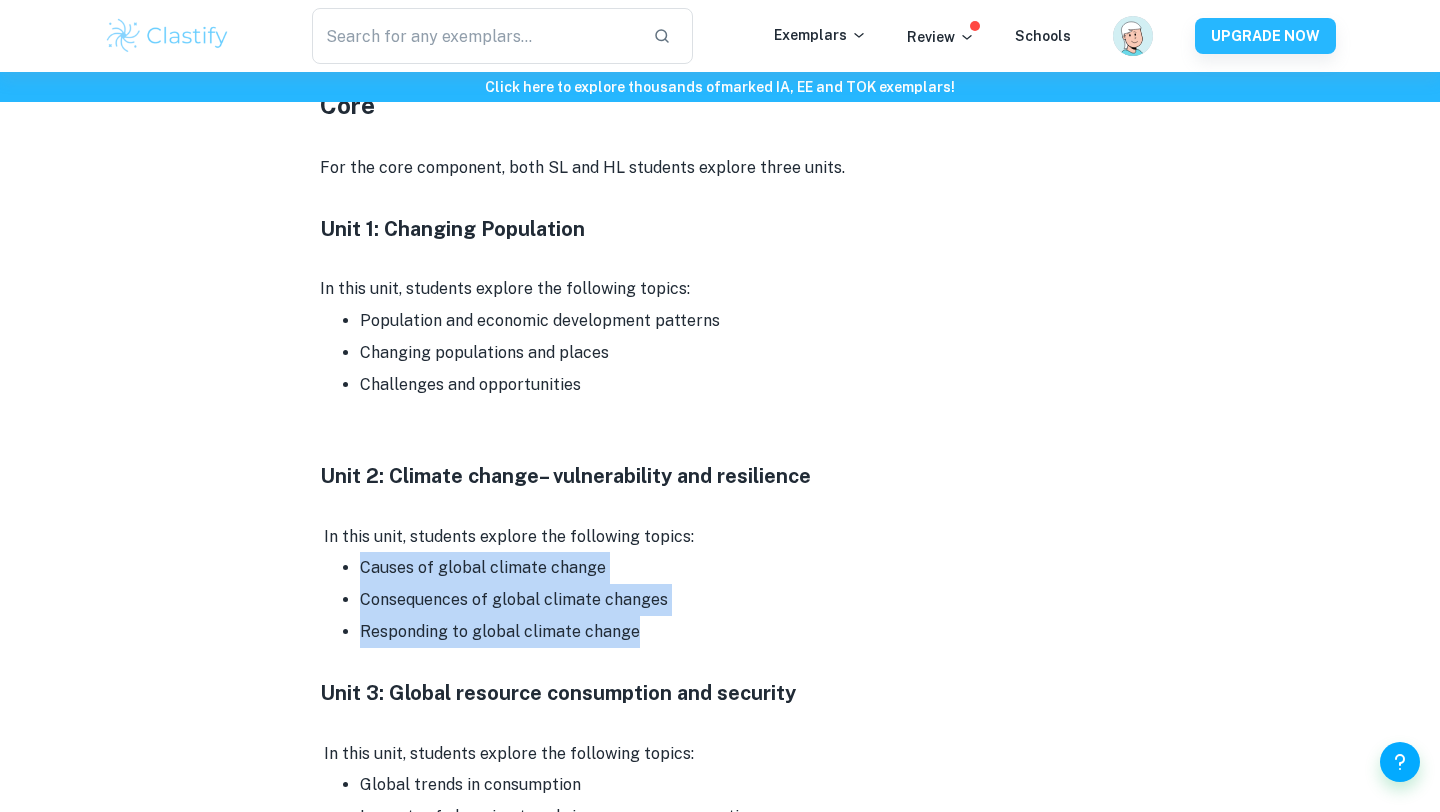 drag, startPoint x: 644, startPoint y: 622, endPoint x: 365, endPoint y: 567, distance: 284.36948 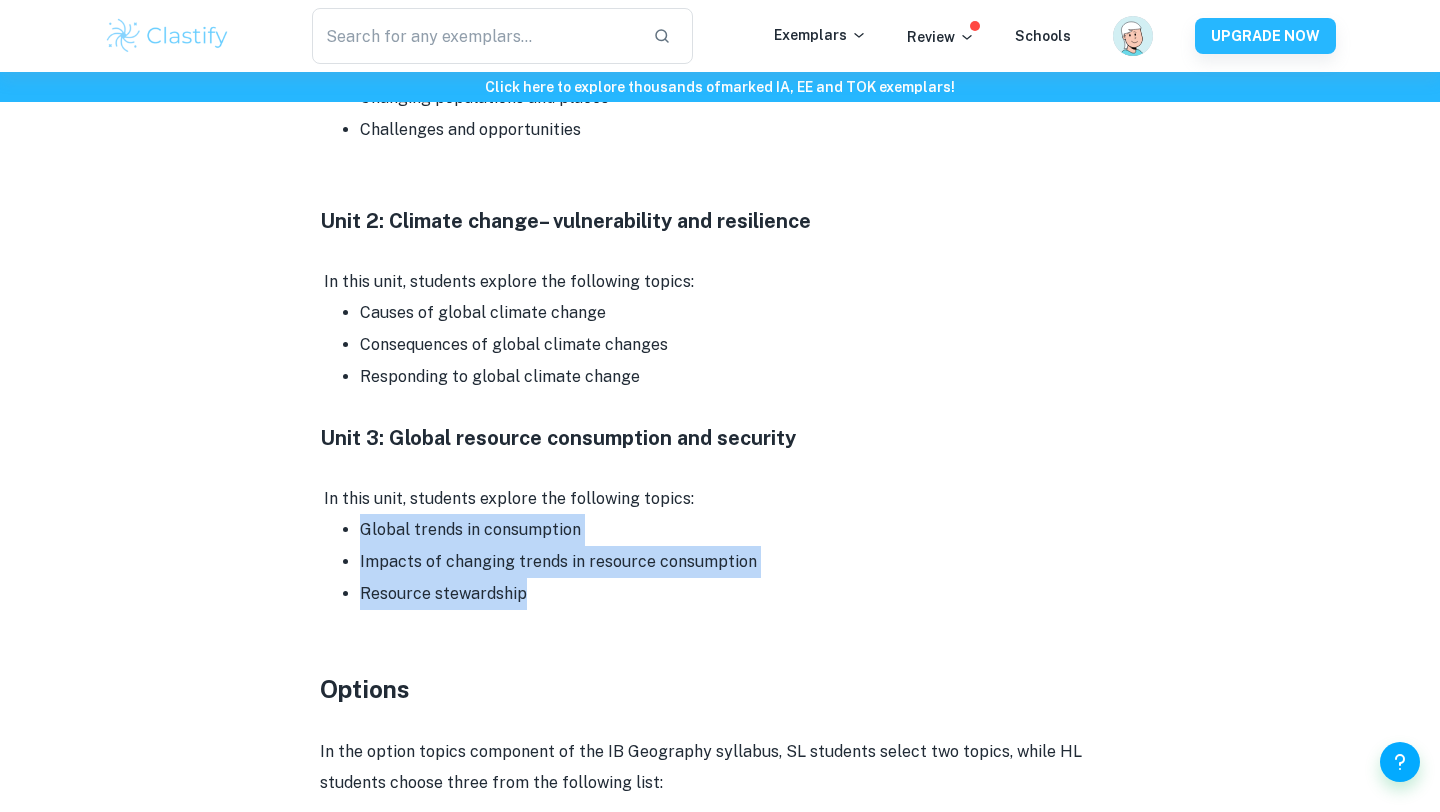 drag, startPoint x: 600, startPoint y: 590, endPoint x: 324, endPoint y: 535, distance: 281.42673 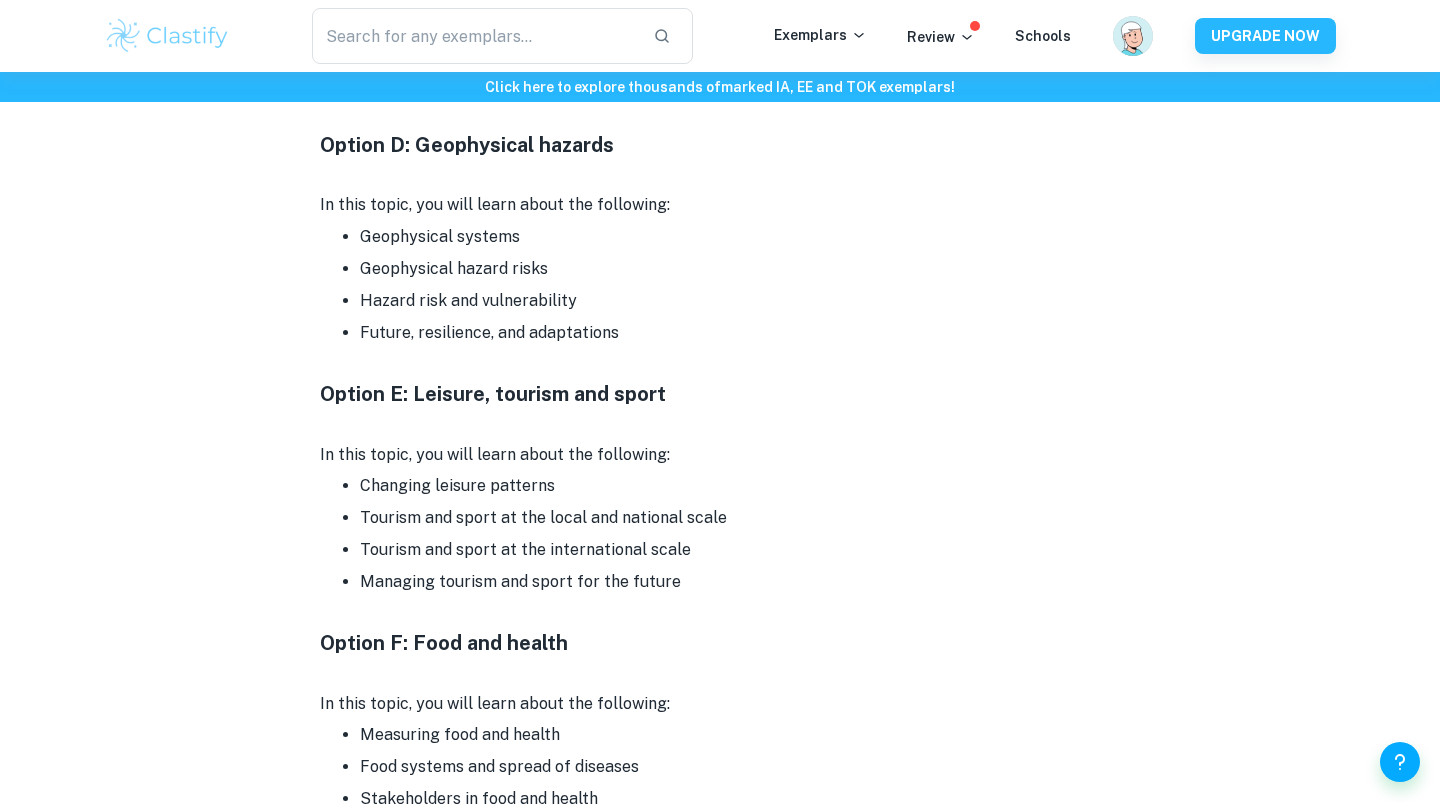 scroll, scrollTop: 3001, scrollLeft: 0, axis: vertical 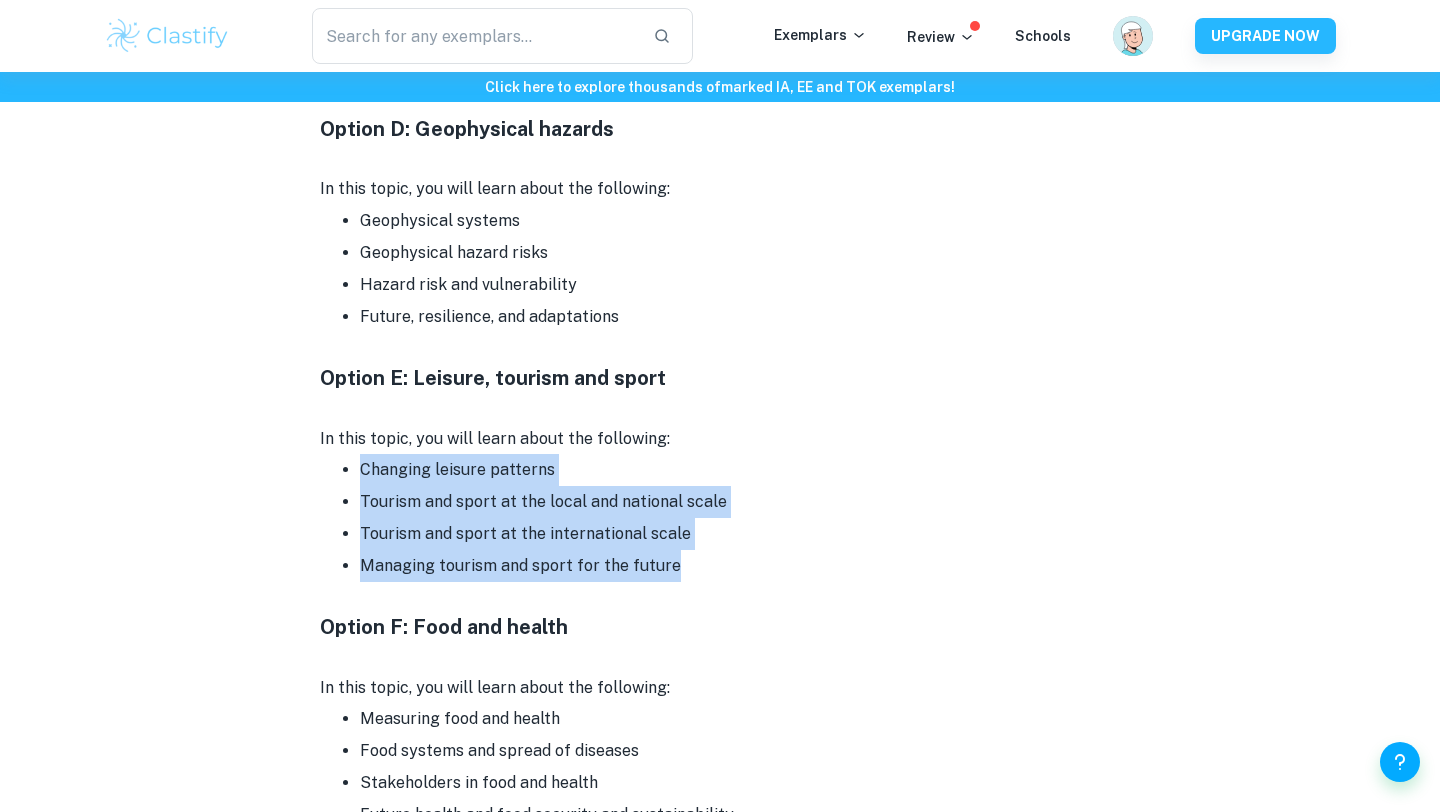drag, startPoint x: 691, startPoint y: 572, endPoint x: 333, endPoint y: 478, distance: 370.1351 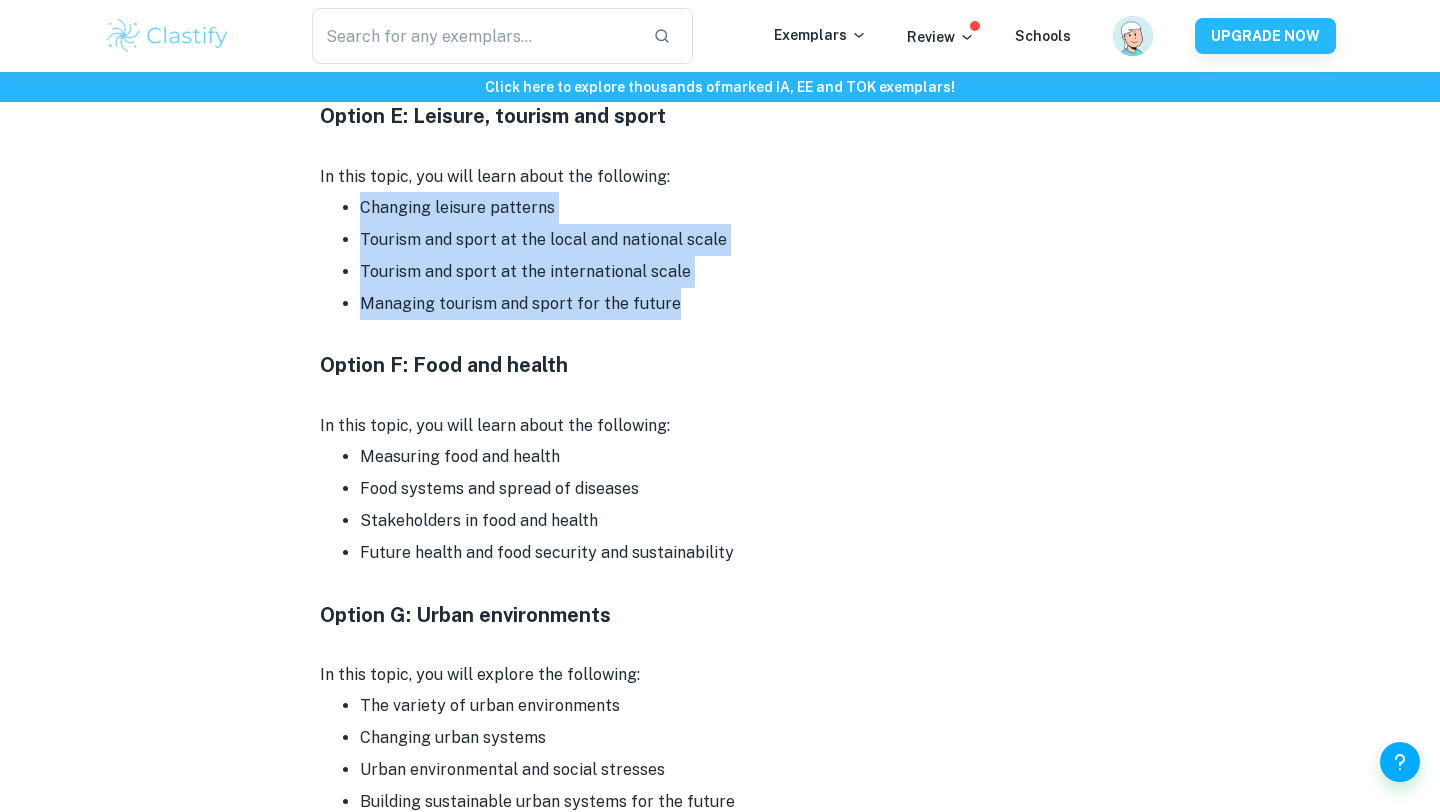 scroll, scrollTop: 3265, scrollLeft: 0, axis: vertical 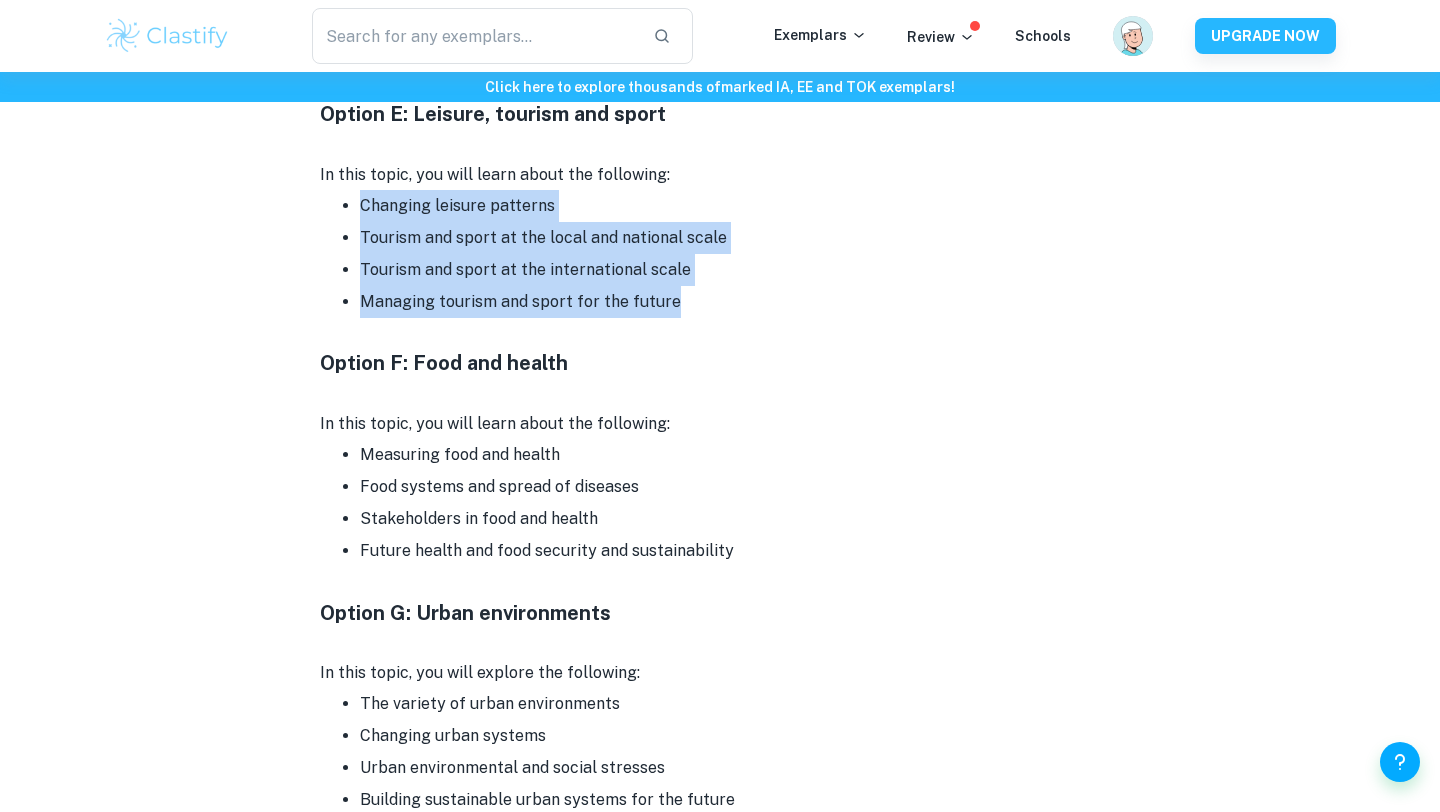 drag, startPoint x: 738, startPoint y: 558, endPoint x: 337, endPoint y: 460, distance: 412.8014 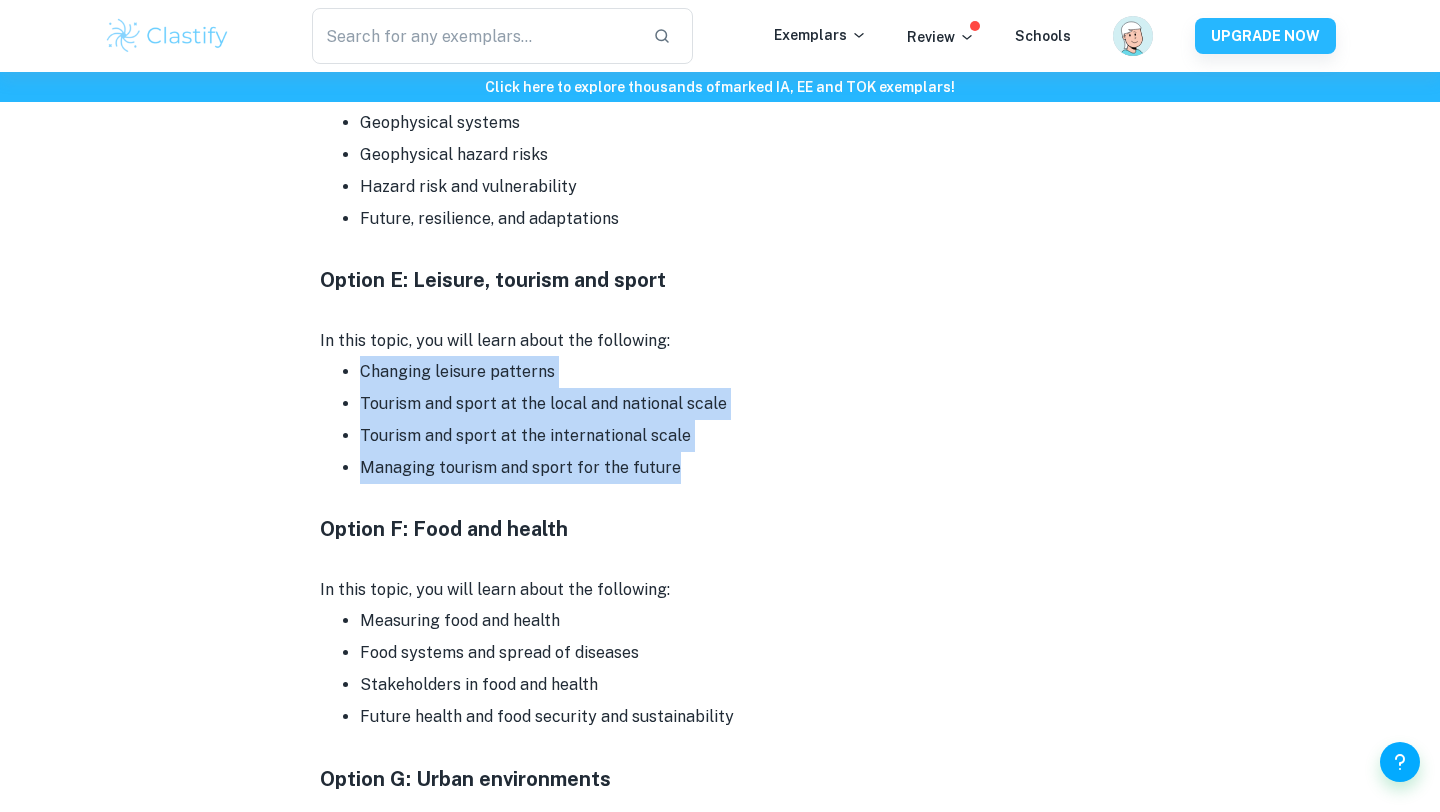 scroll, scrollTop: 3054, scrollLeft: 0, axis: vertical 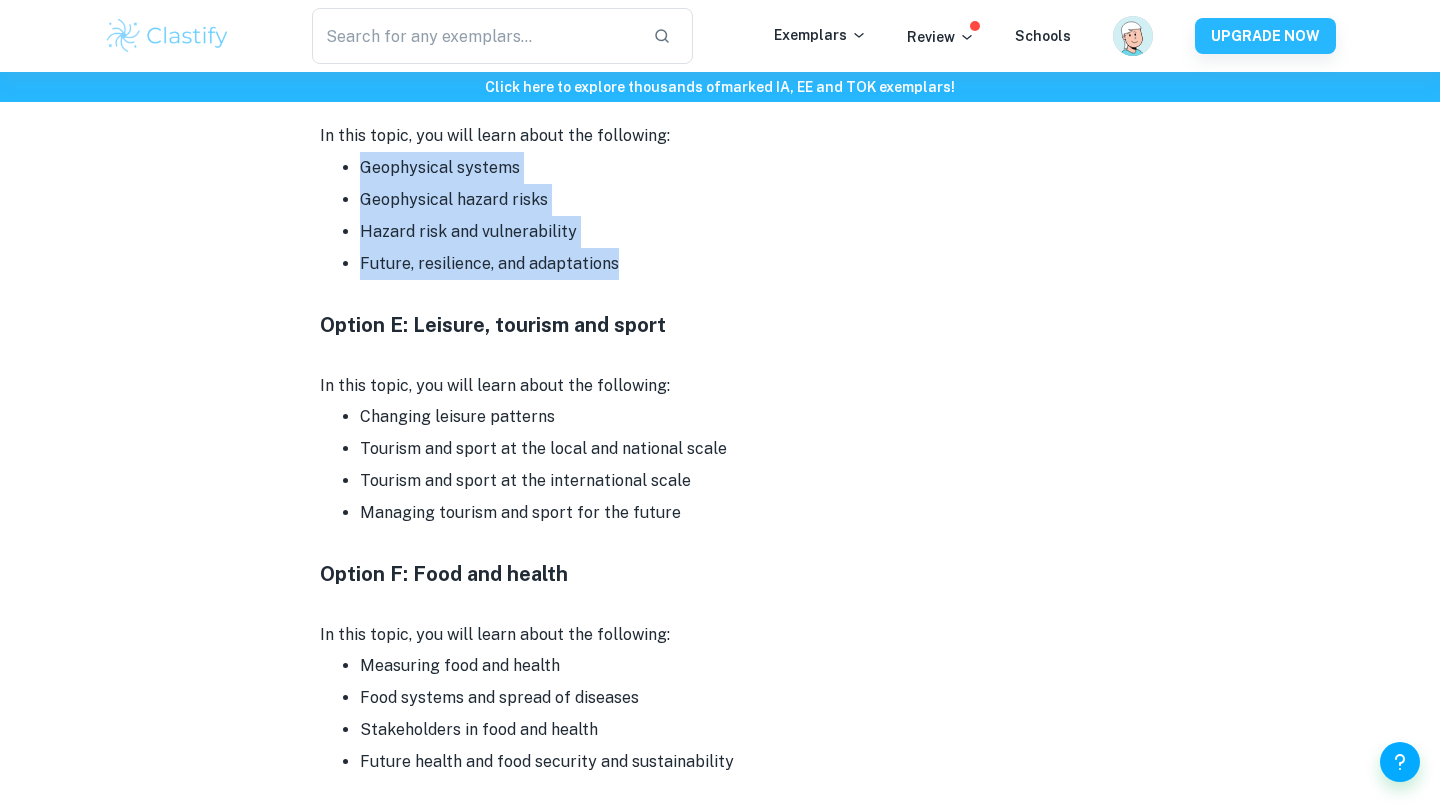 drag, startPoint x: 655, startPoint y: 270, endPoint x: 362, endPoint y: 166, distance: 310.90994 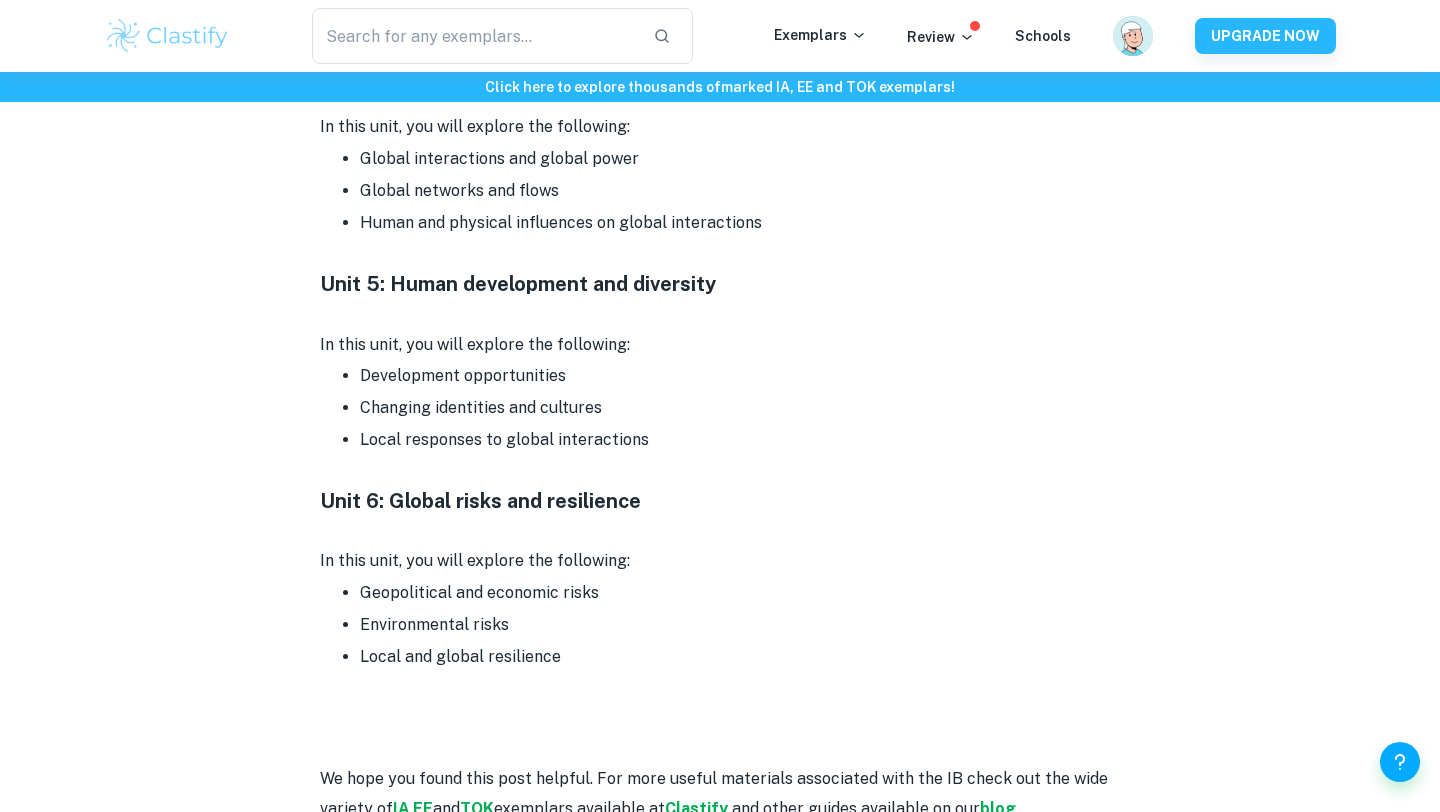 scroll, scrollTop: 4518, scrollLeft: 0, axis: vertical 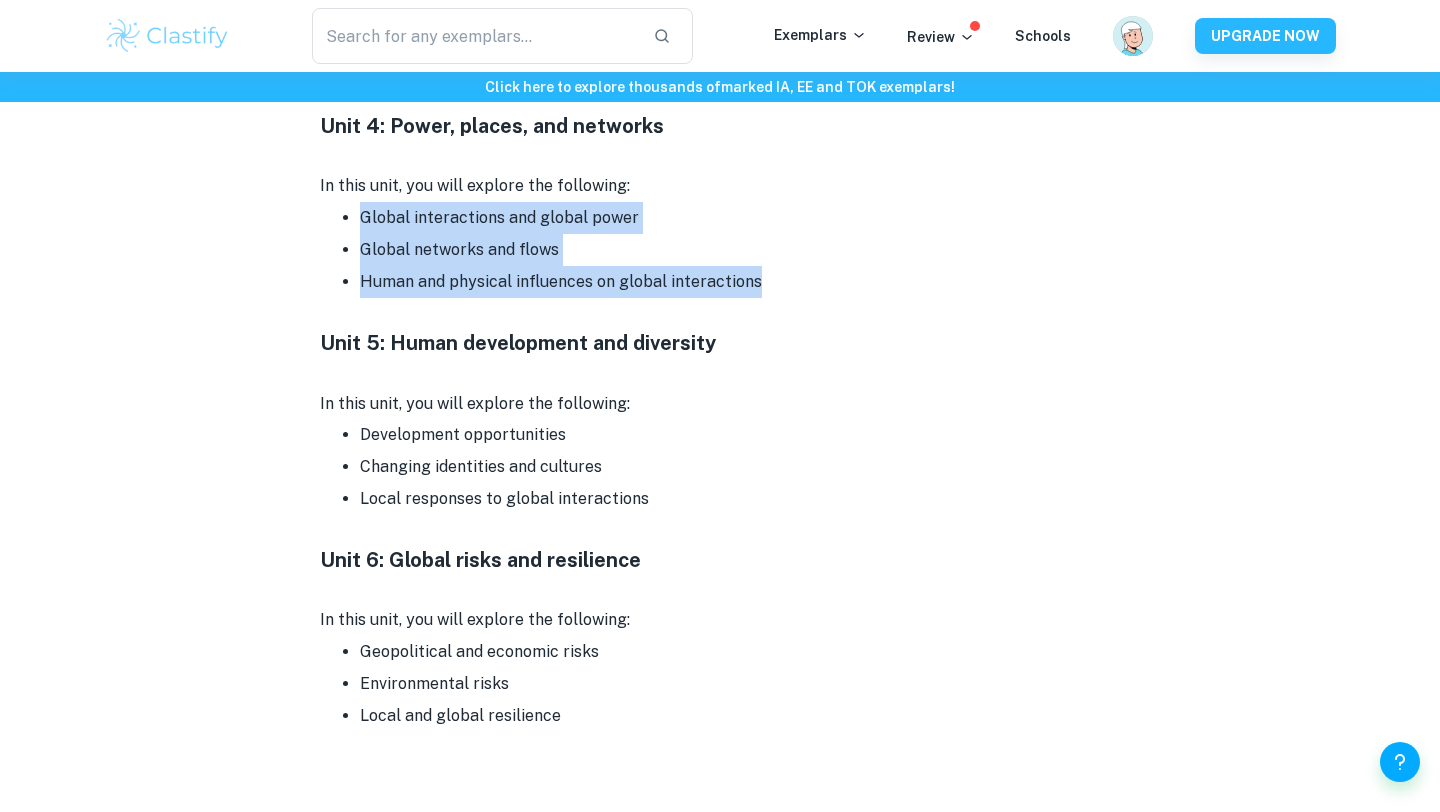 drag, startPoint x: 794, startPoint y: 282, endPoint x: 346, endPoint y: 230, distance: 451.00775 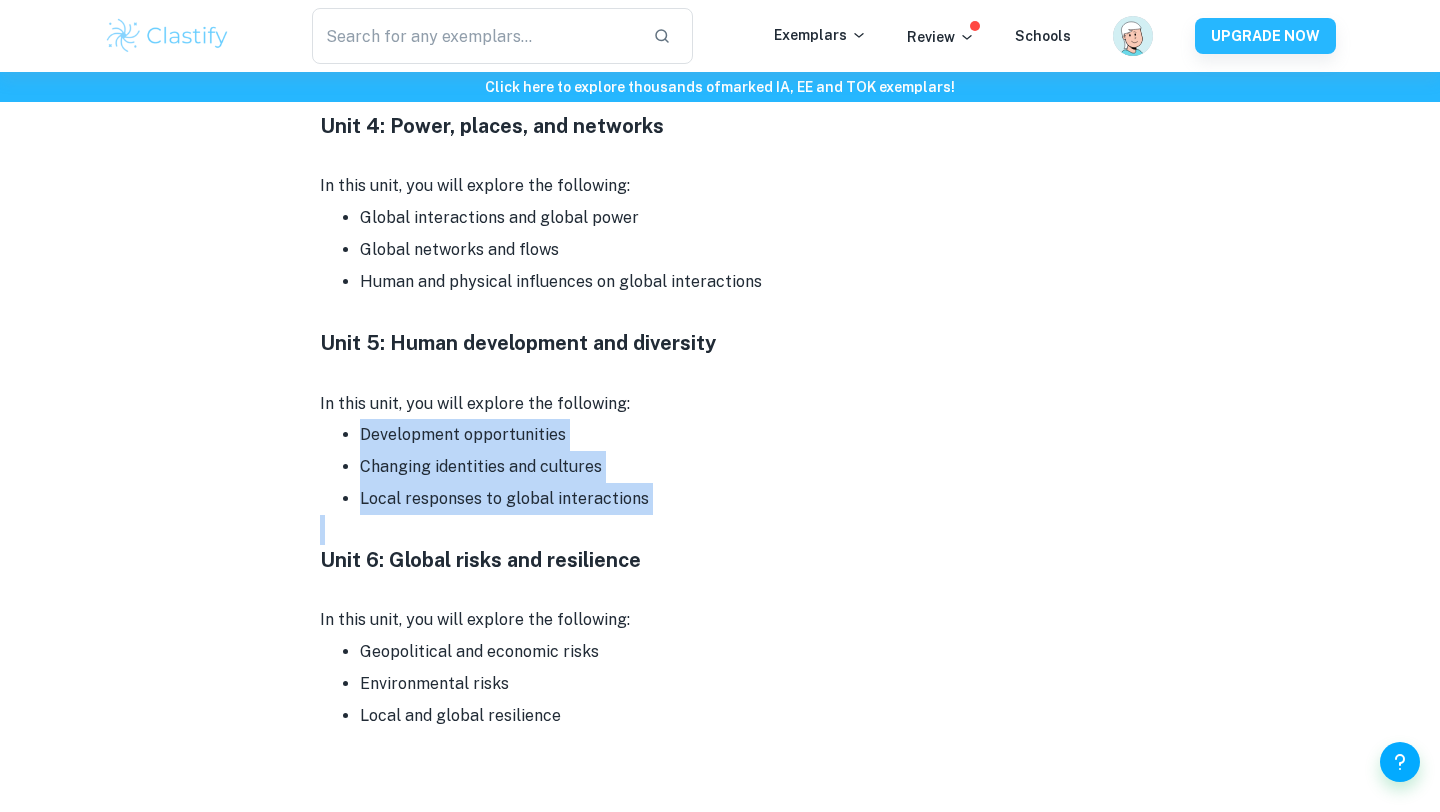 drag, startPoint x: 710, startPoint y: 522, endPoint x: 340, endPoint y: 437, distance: 379.638 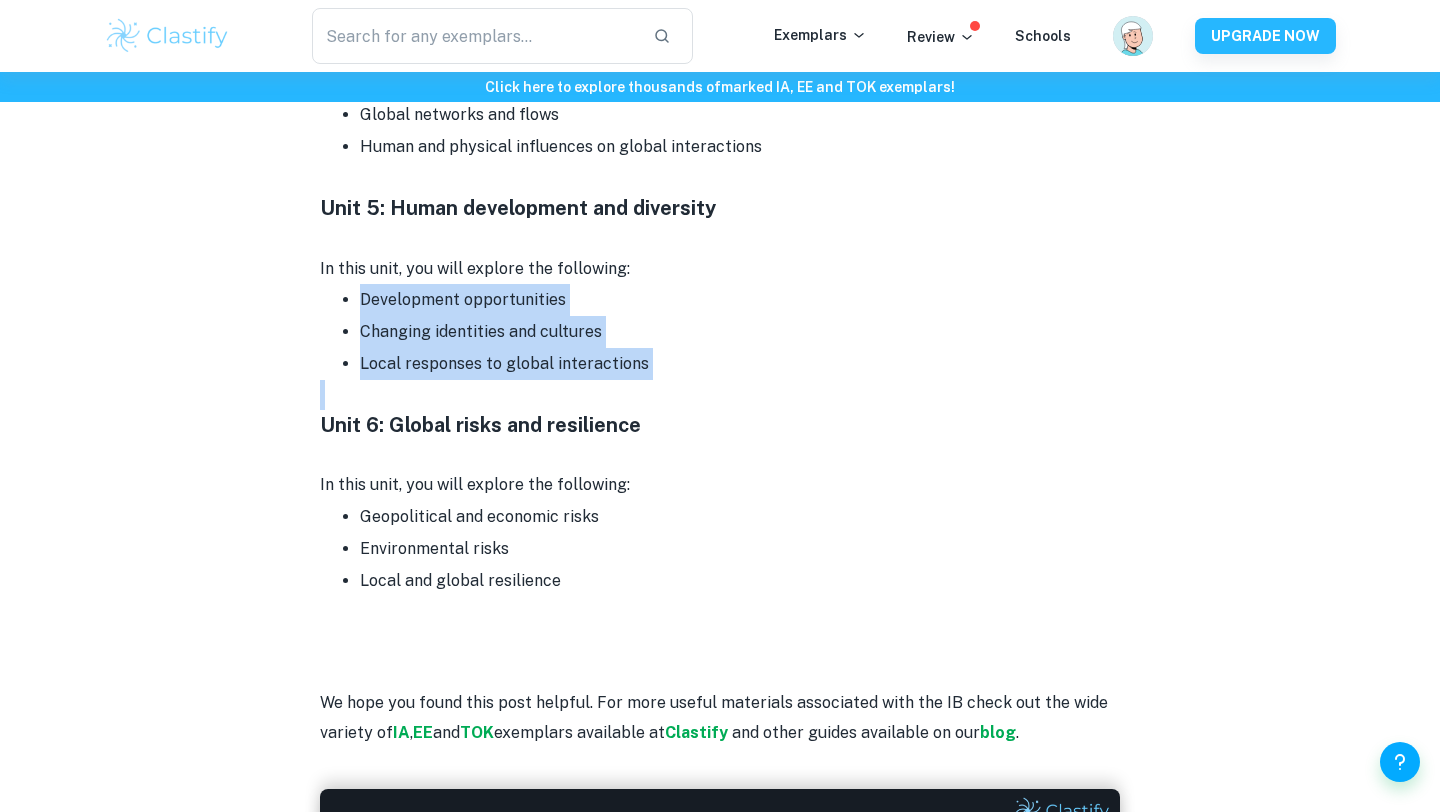 scroll, scrollTop: 4664, scrollLeft: 0, axis: vertical 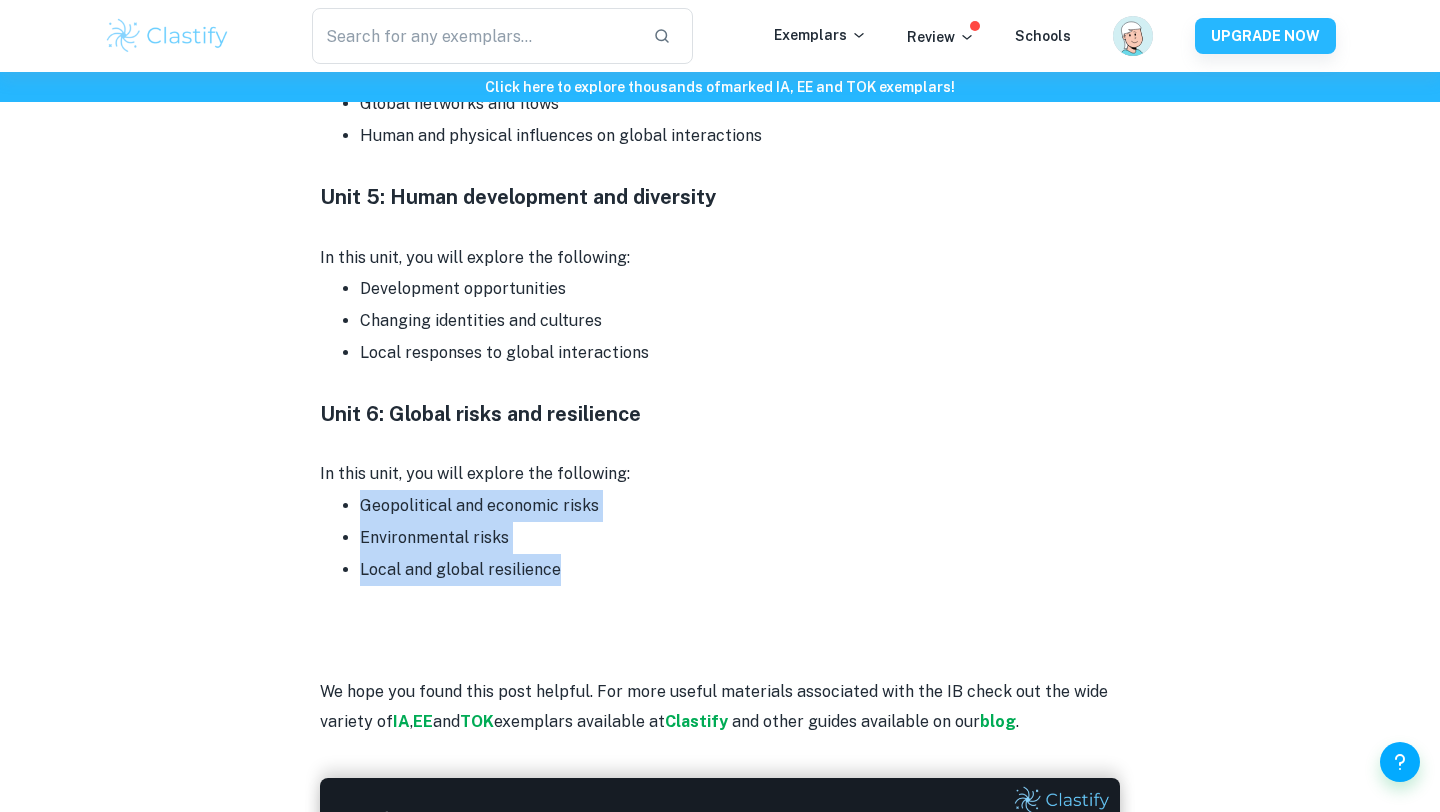 drag, startPoint x: 577, startPoint y: 579, endPoint x: 340, endPoint y: 516, distance: 245.2305 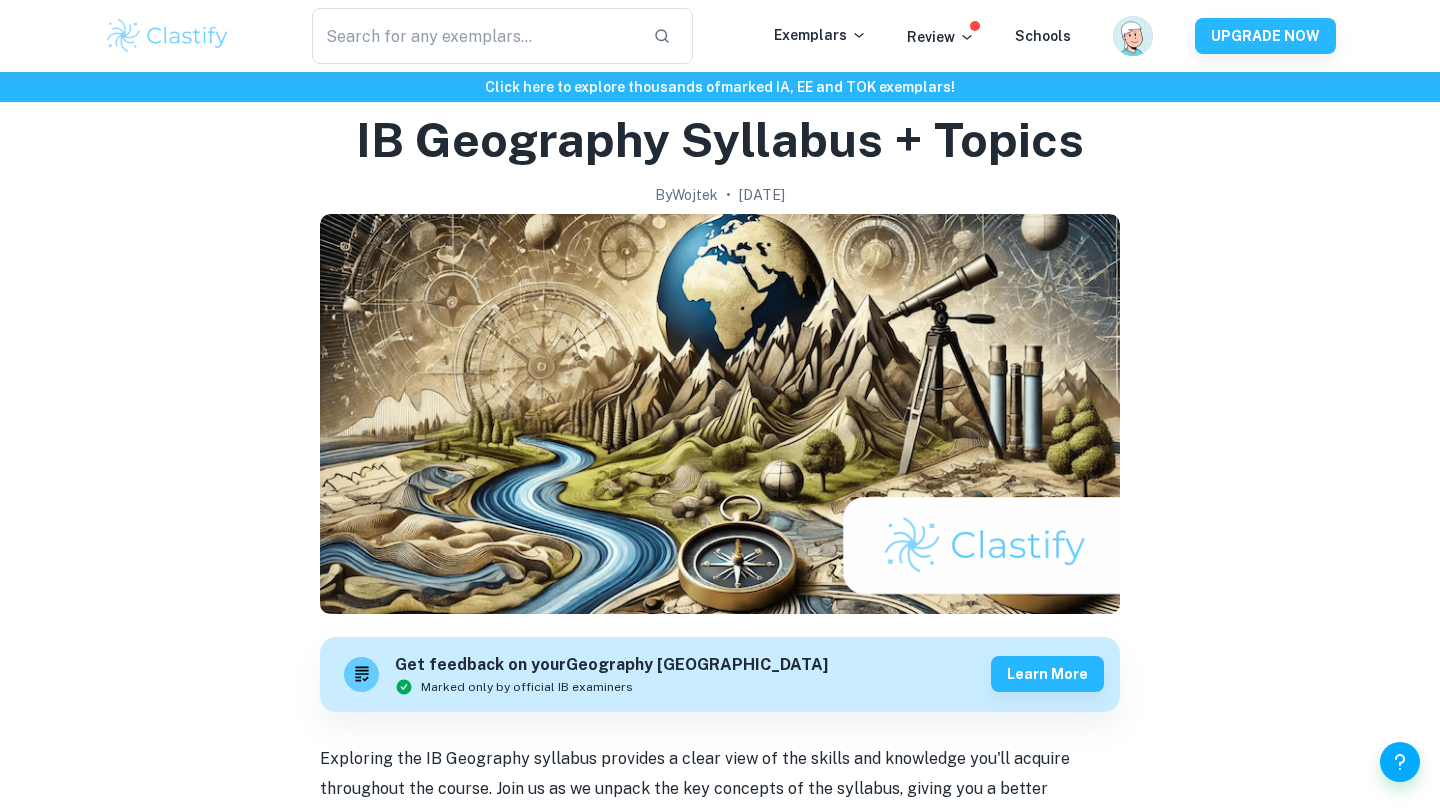 scroll, scrollTop: 0, scrollLeft: 0, axis: both 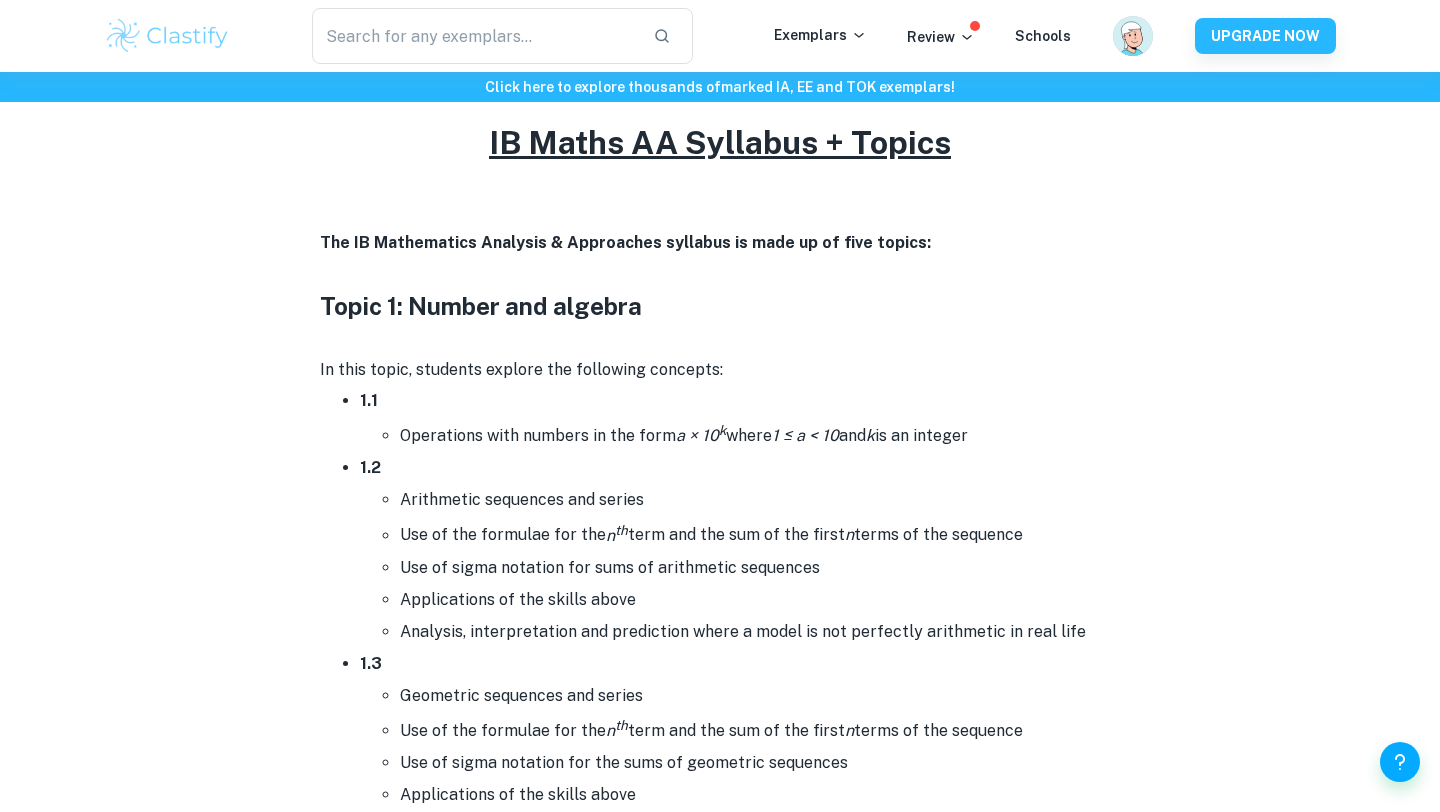 click on "Topic 1: Number and algebra" at bounding box center [481, 306] 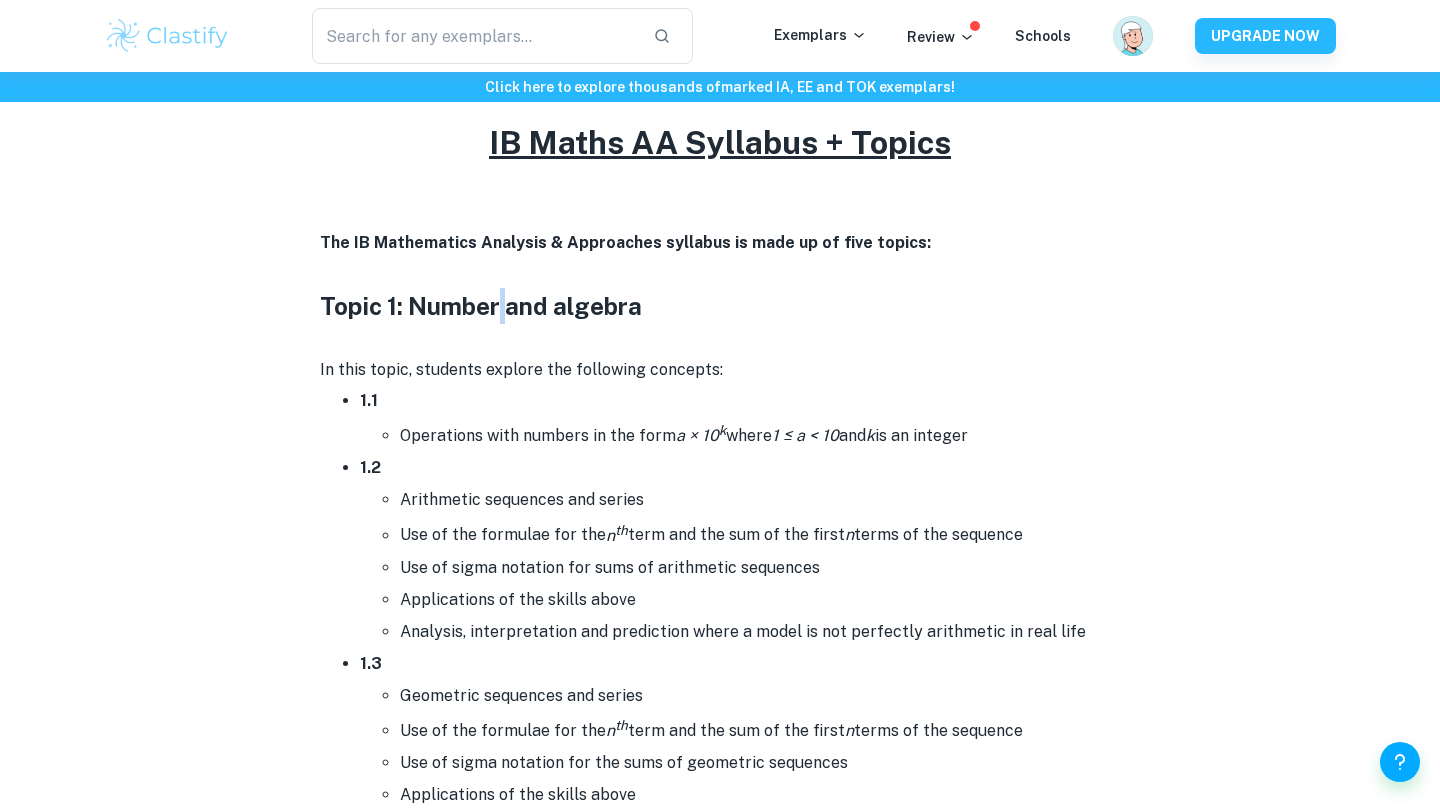 click on "Topic 1: Number and algebra" at bounding box center [481, 306] 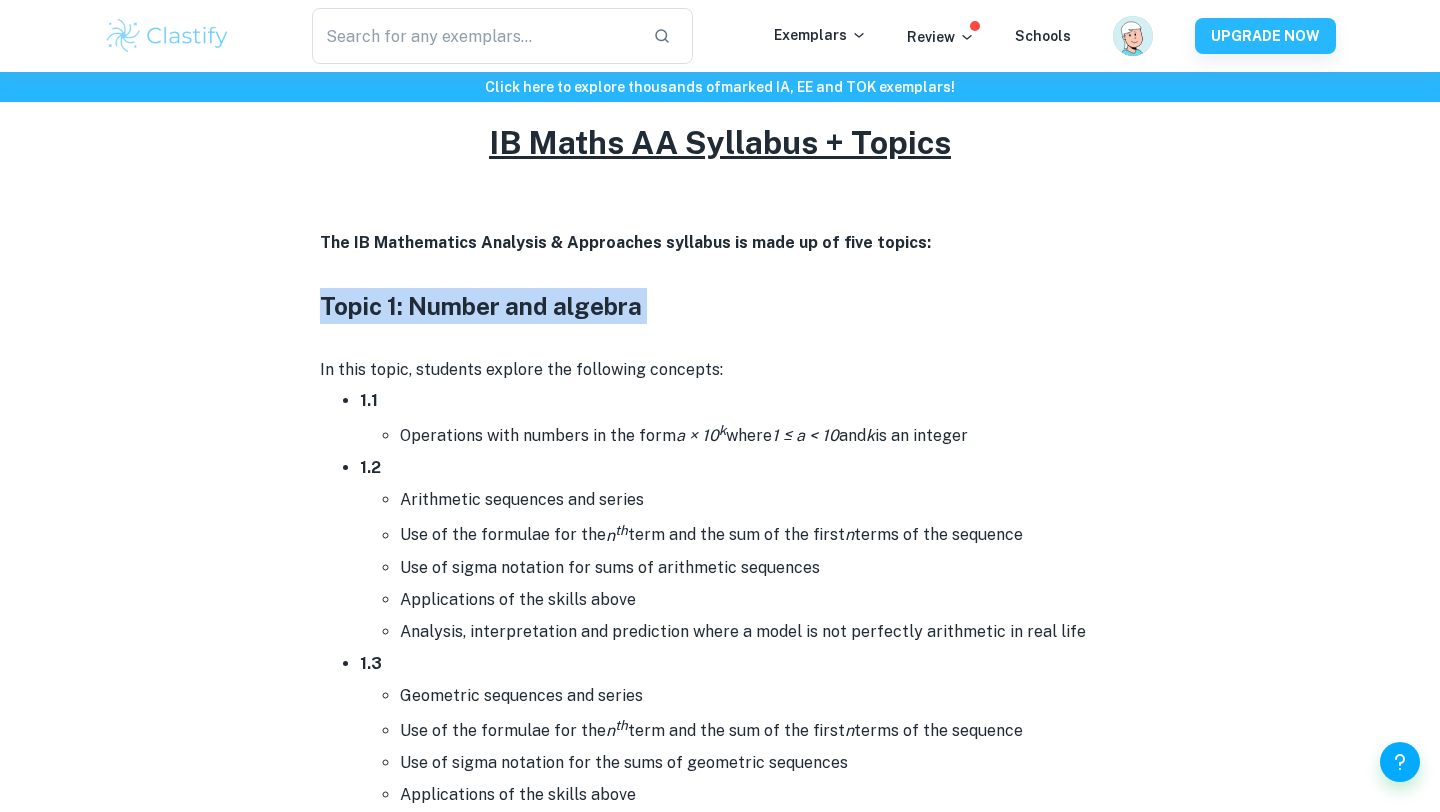 click on "Topic 1: Number and algebra" at bounding box center [481, 306] 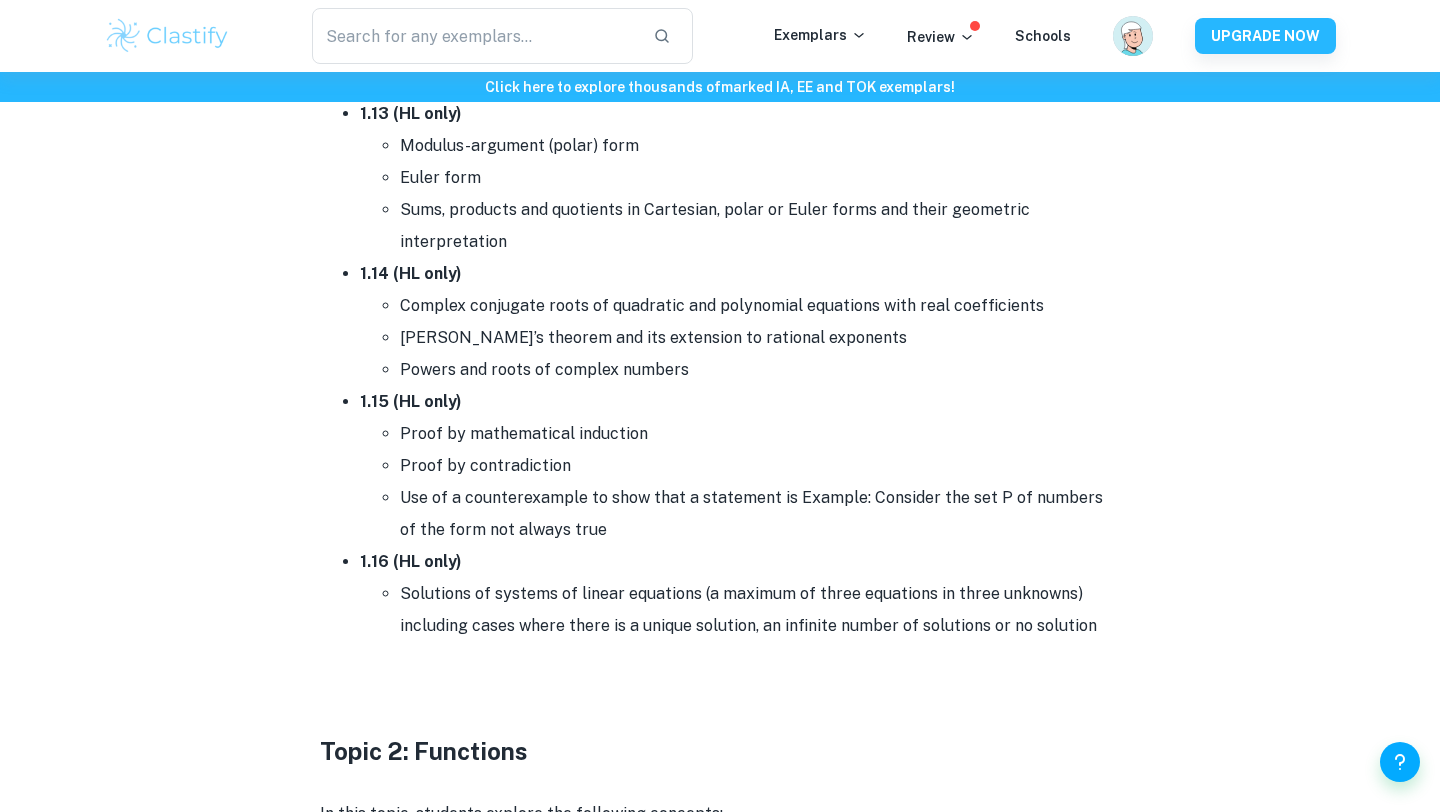 scroll, scrollTop: 2695, scrollLeft: 0, axis: vertical 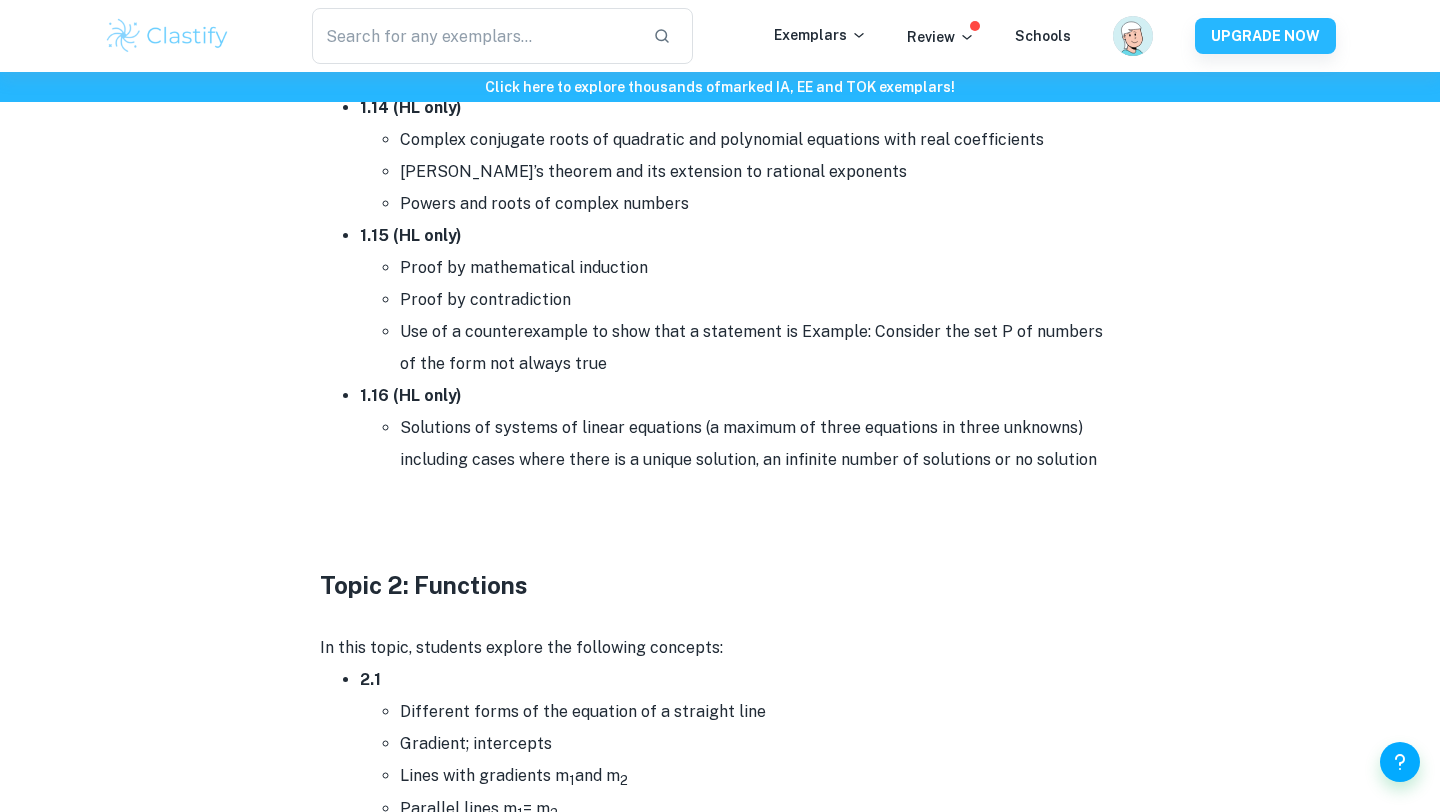 click on "Topic 2: Functions" at bounding box center [720, 585] 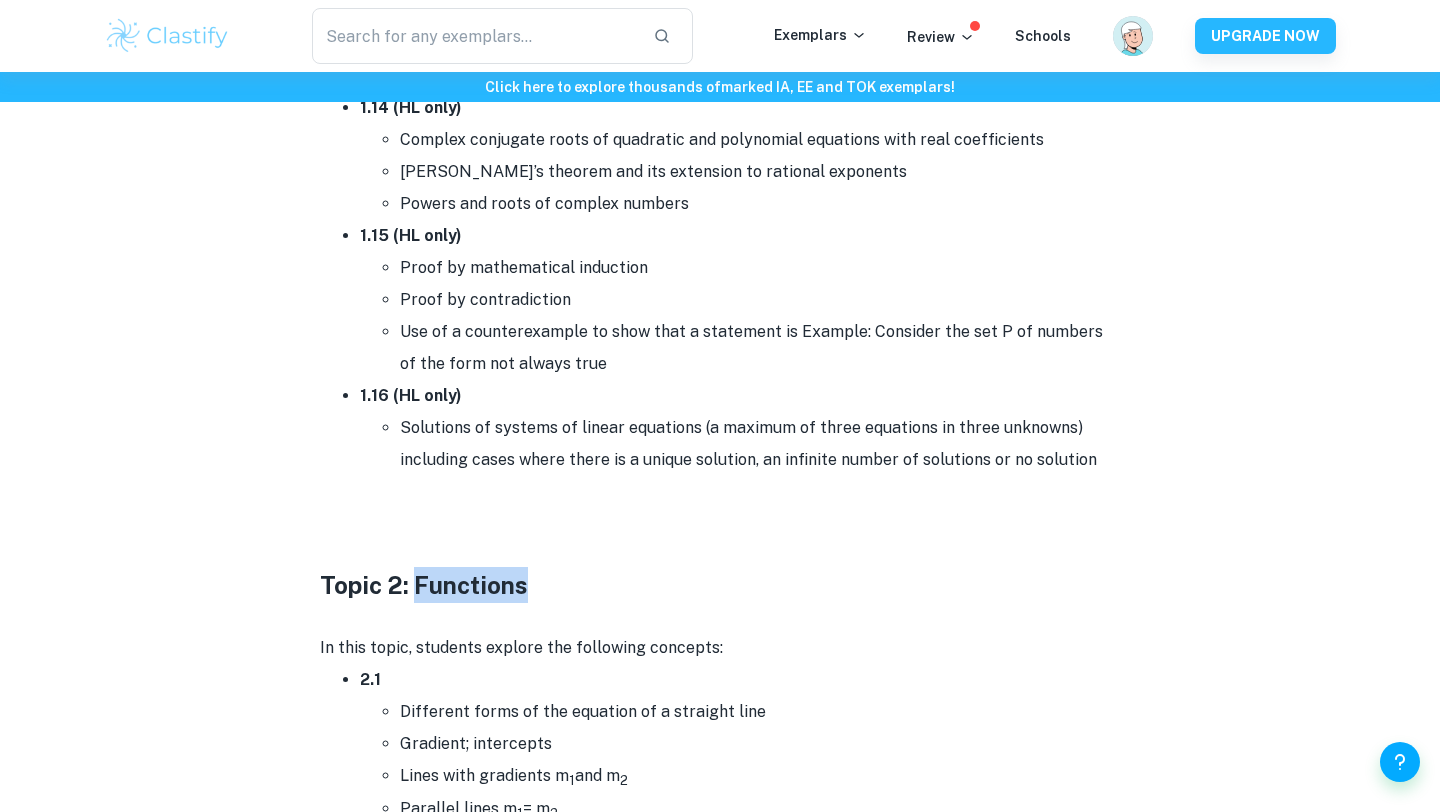 click on "Topic 2: Functions" at bounding box center (720, 585) 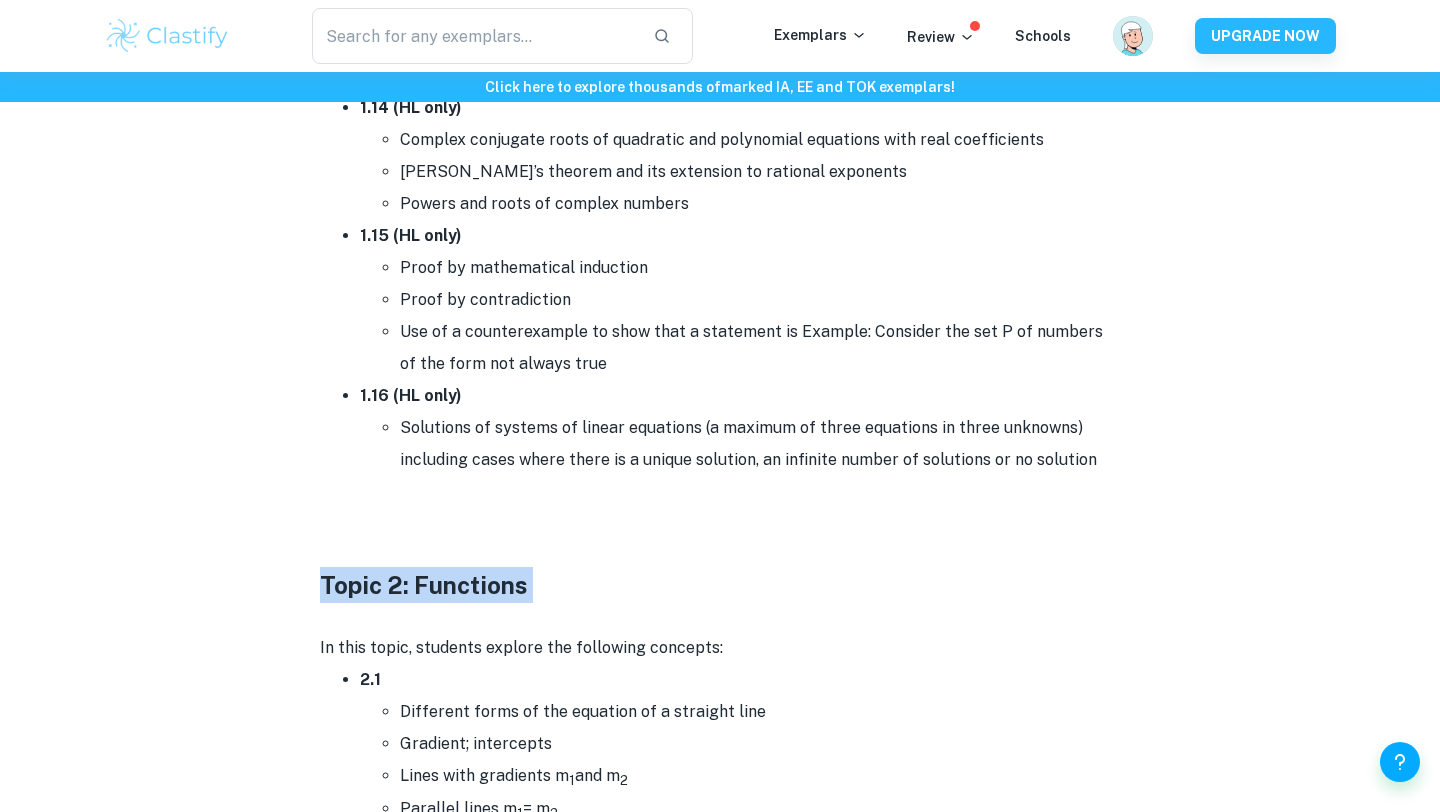 click on "Topic 2: Functions" at bounding box center [720, 585] 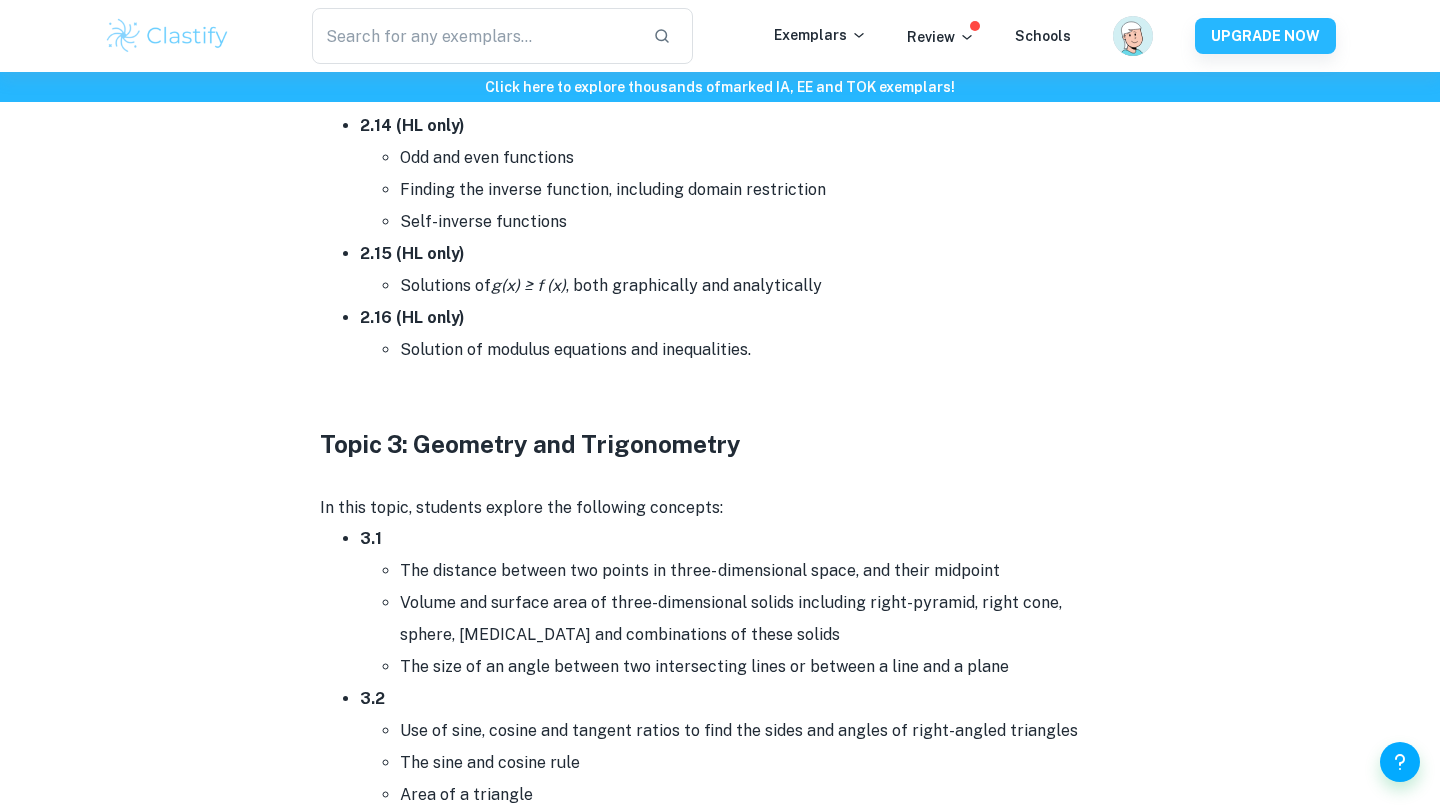scroll, scrollTop: 5010, scrollLeft: 0, axis: vertical 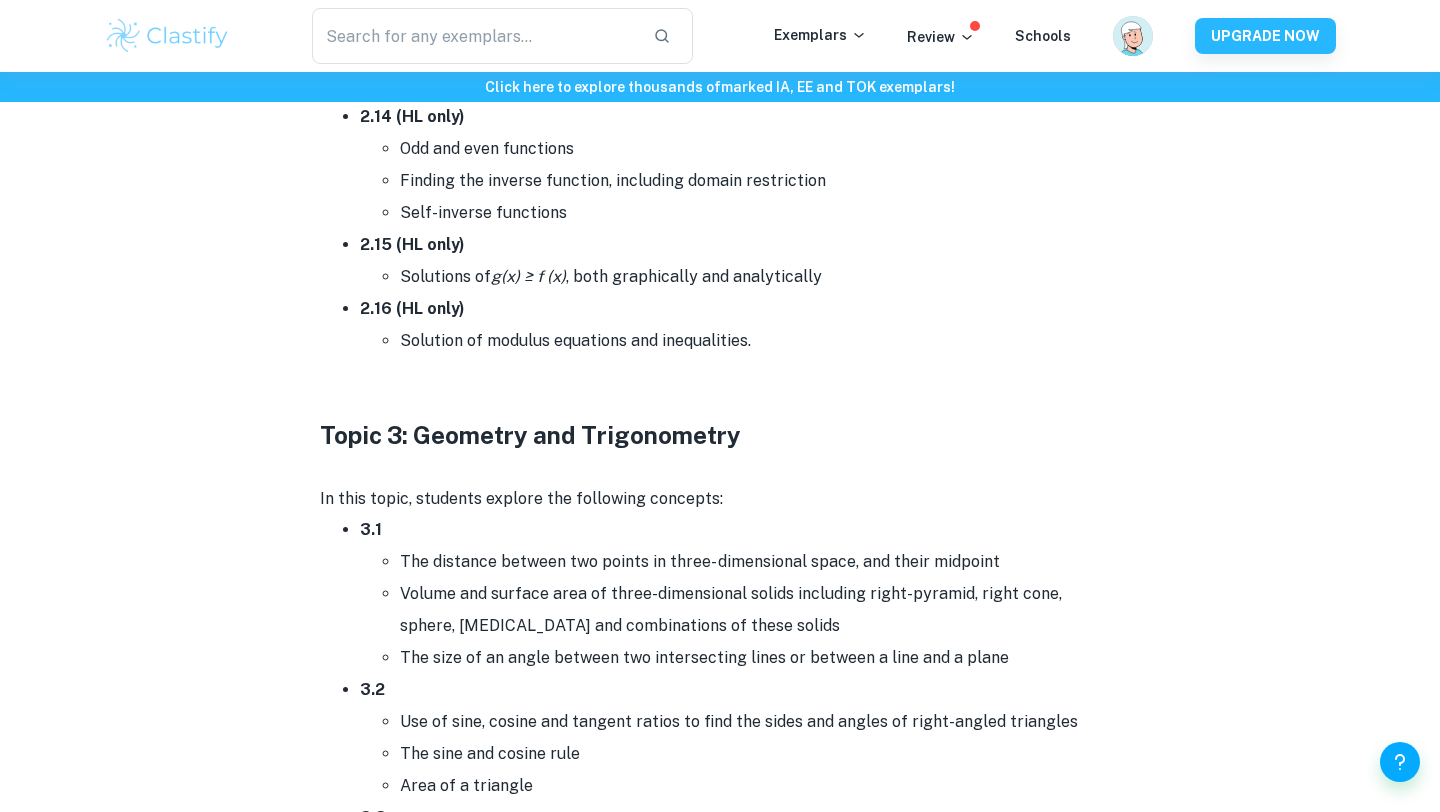 click on "Topic 3: Geometry and Trigonometry" at bounding box center [720, 435] 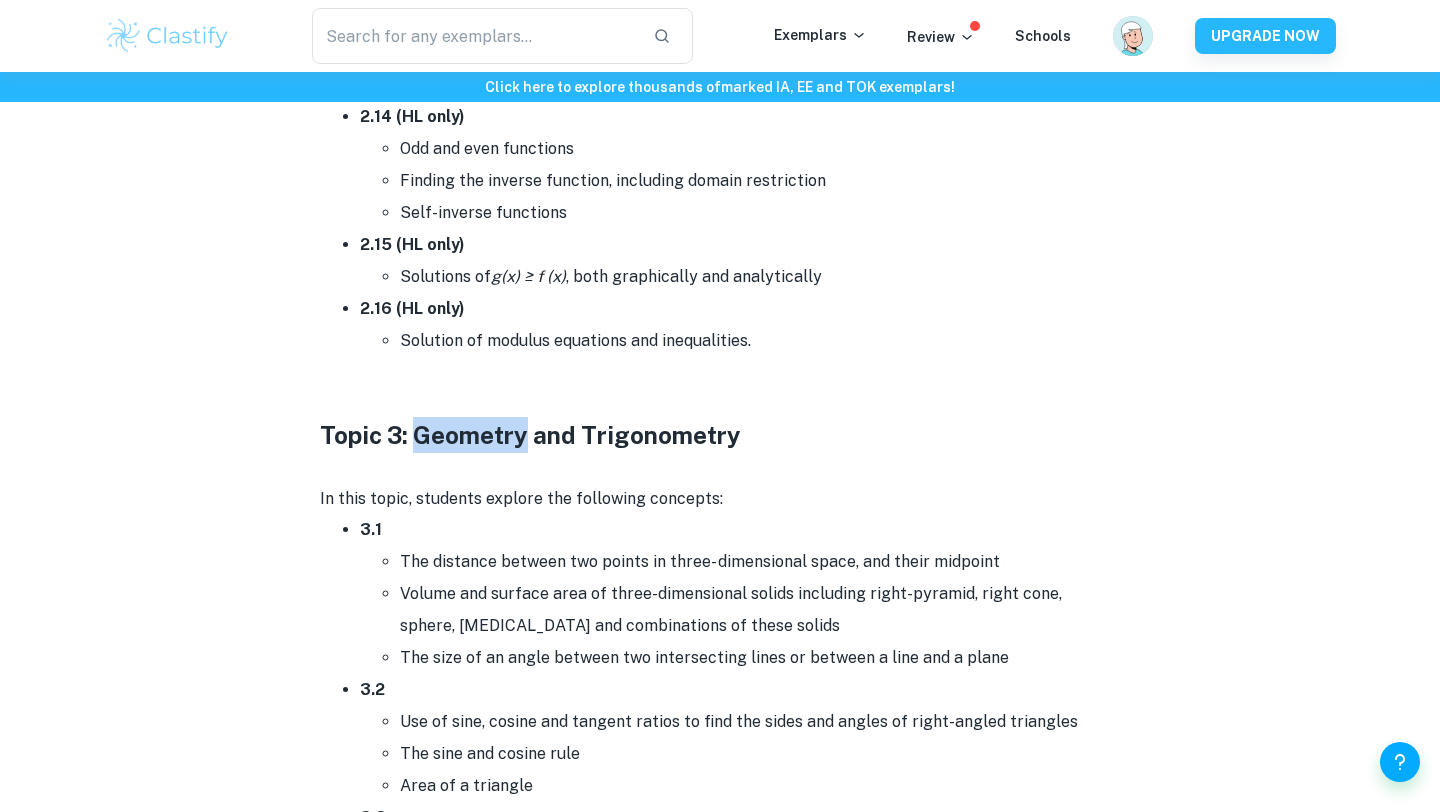 click on "Topic 3: Geometry and Trigonometry" at bounding box center [720, 435] 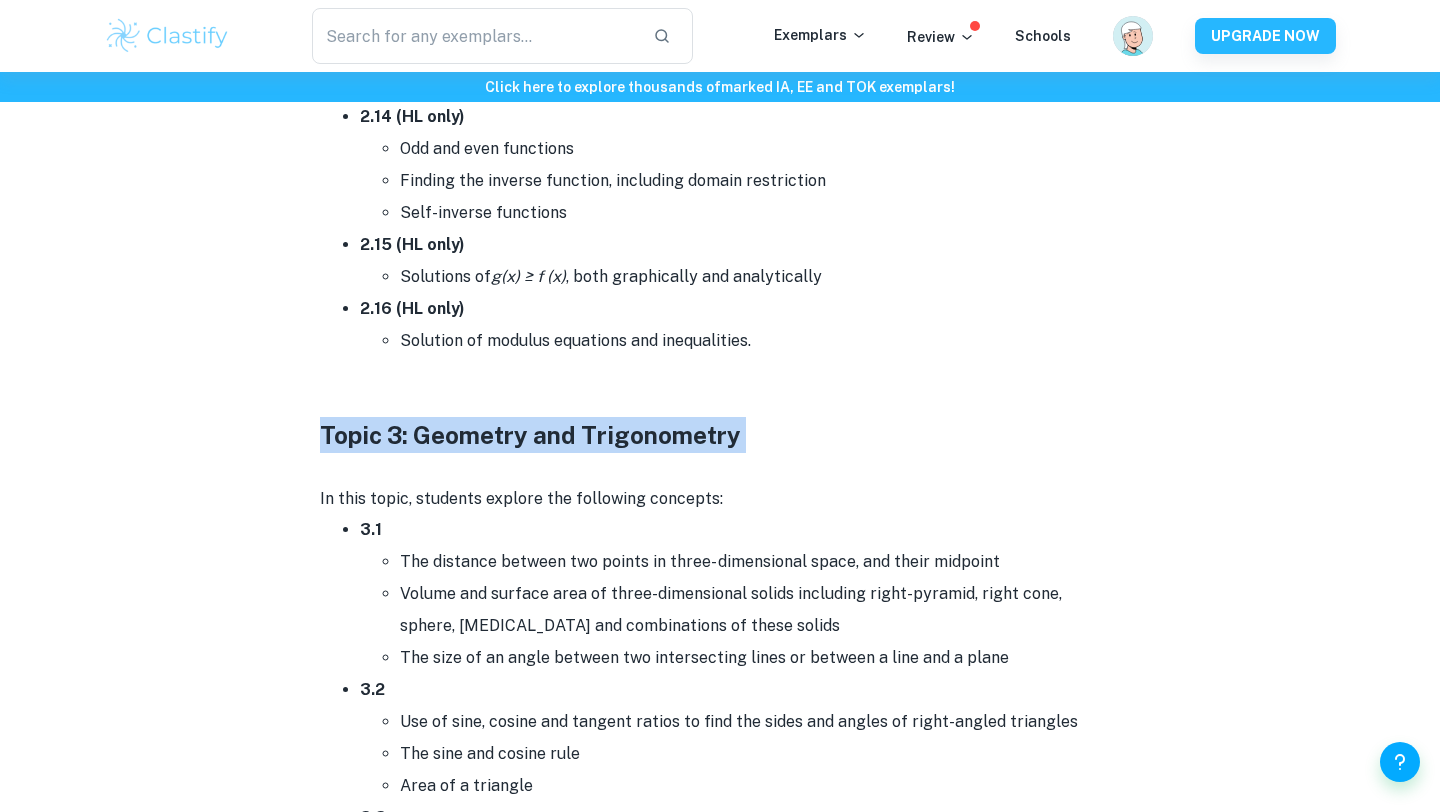 click on "Topic 3: Geometry and Trigonometry" at bounding box center [720, 435] 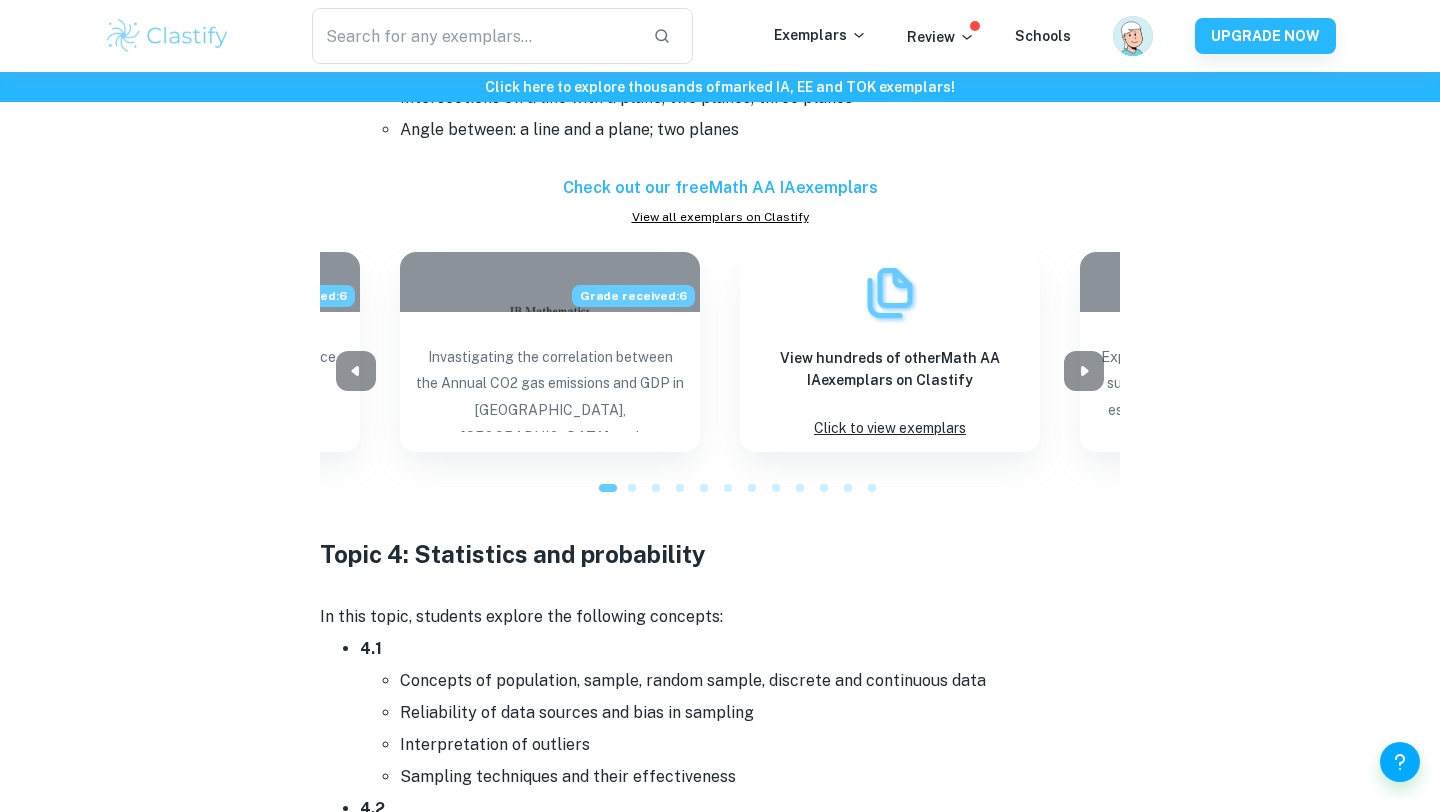 scroll, scrollTop: 7591, scrollLeft: 0, axis: vertical 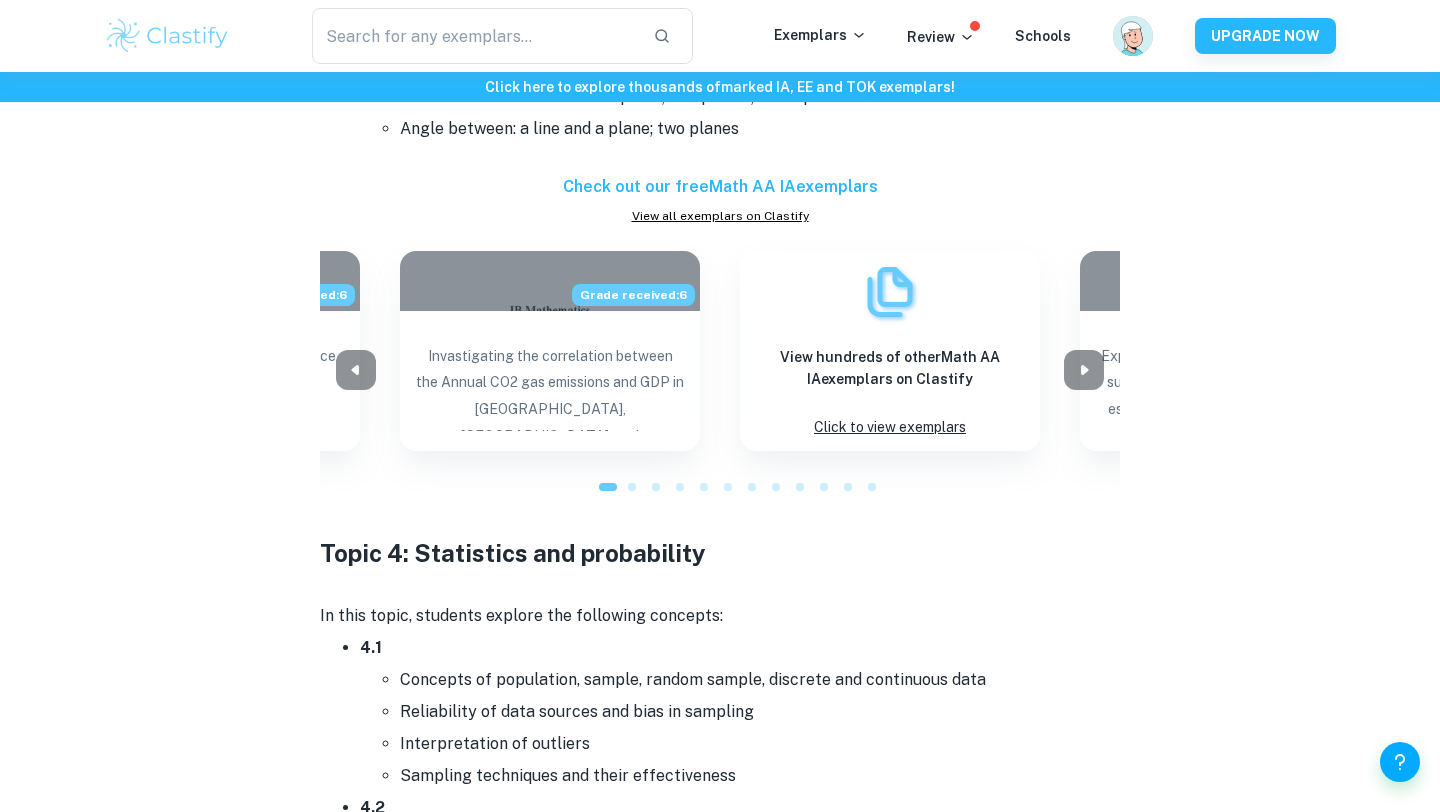 click on "Topic 4: Statistics and probability" at bounding box center (513, 553) 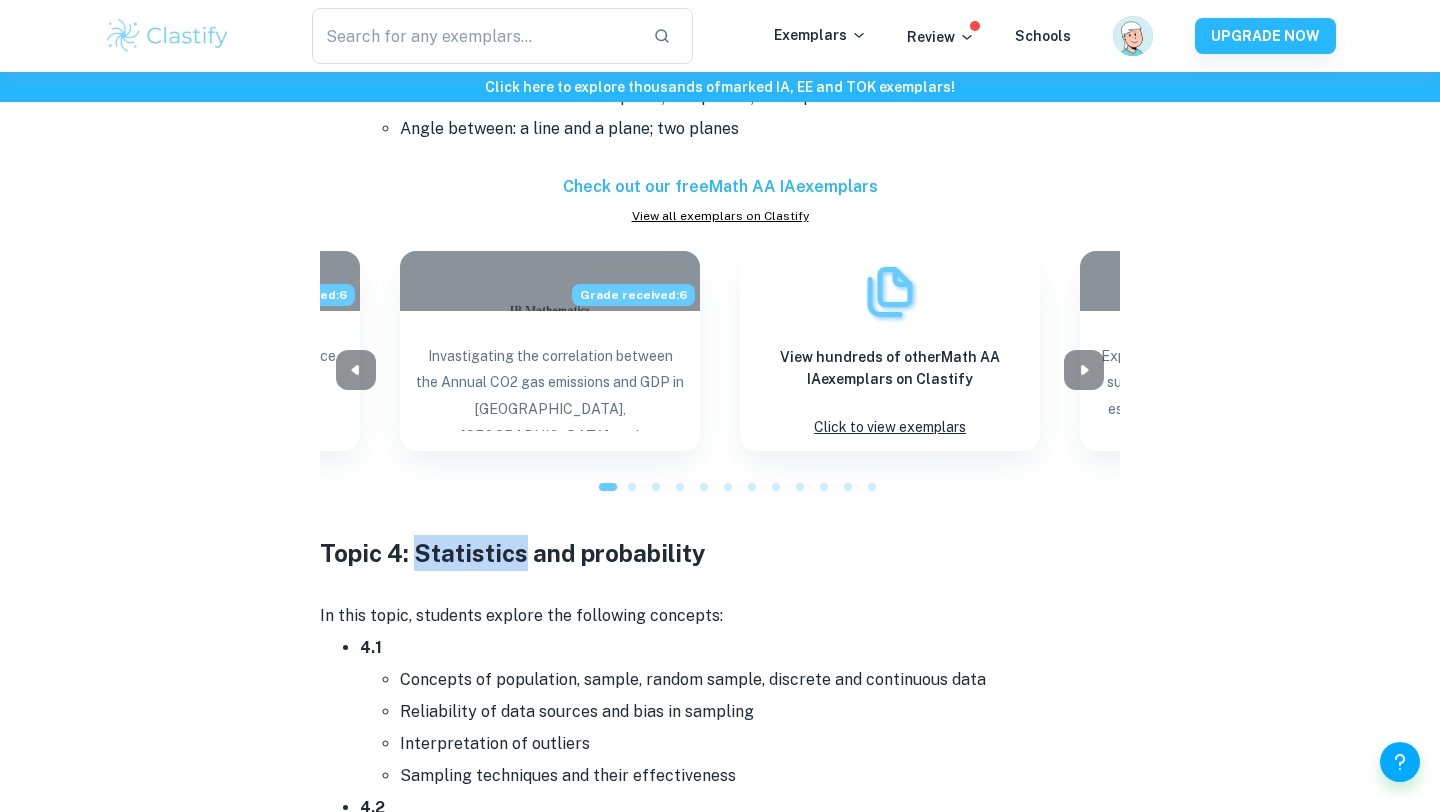 click on "Topic 4: Statistics and probability" at bounding box center (513, 553) 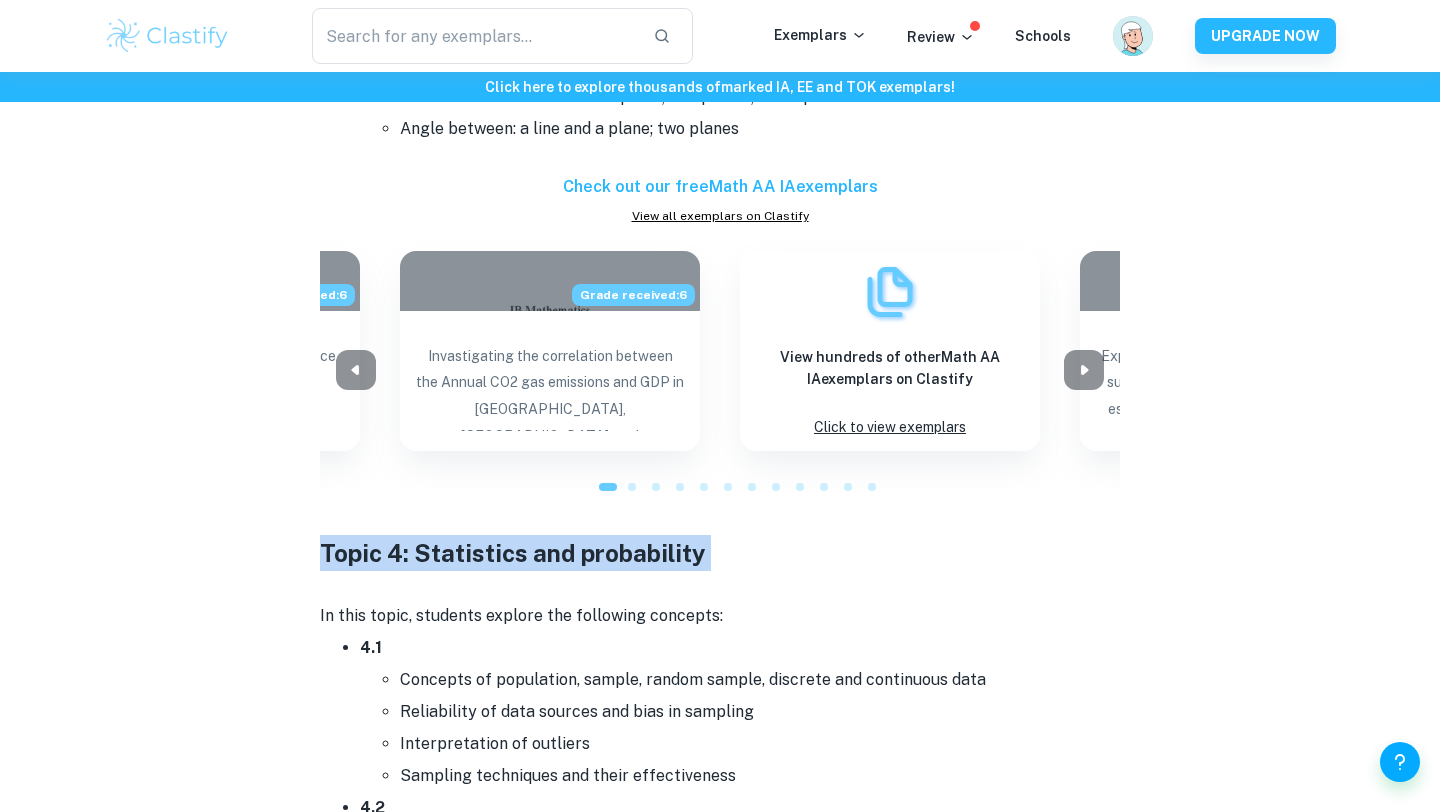 click on "Topic 4: Statistics and probability" at bounding box center [513, 553] 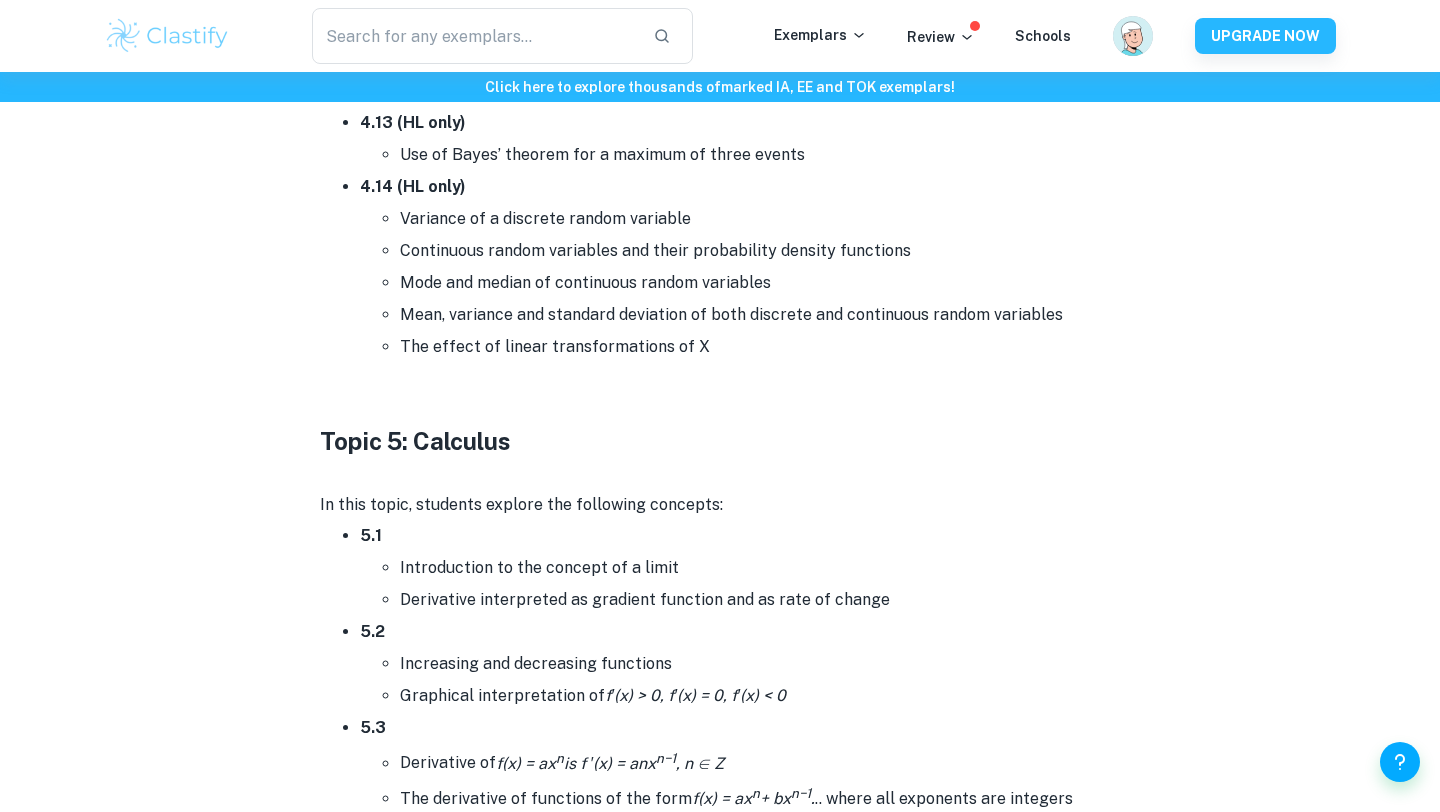 scroll, scrollTop: 10077, scrollLeft: 0, axis: vertical 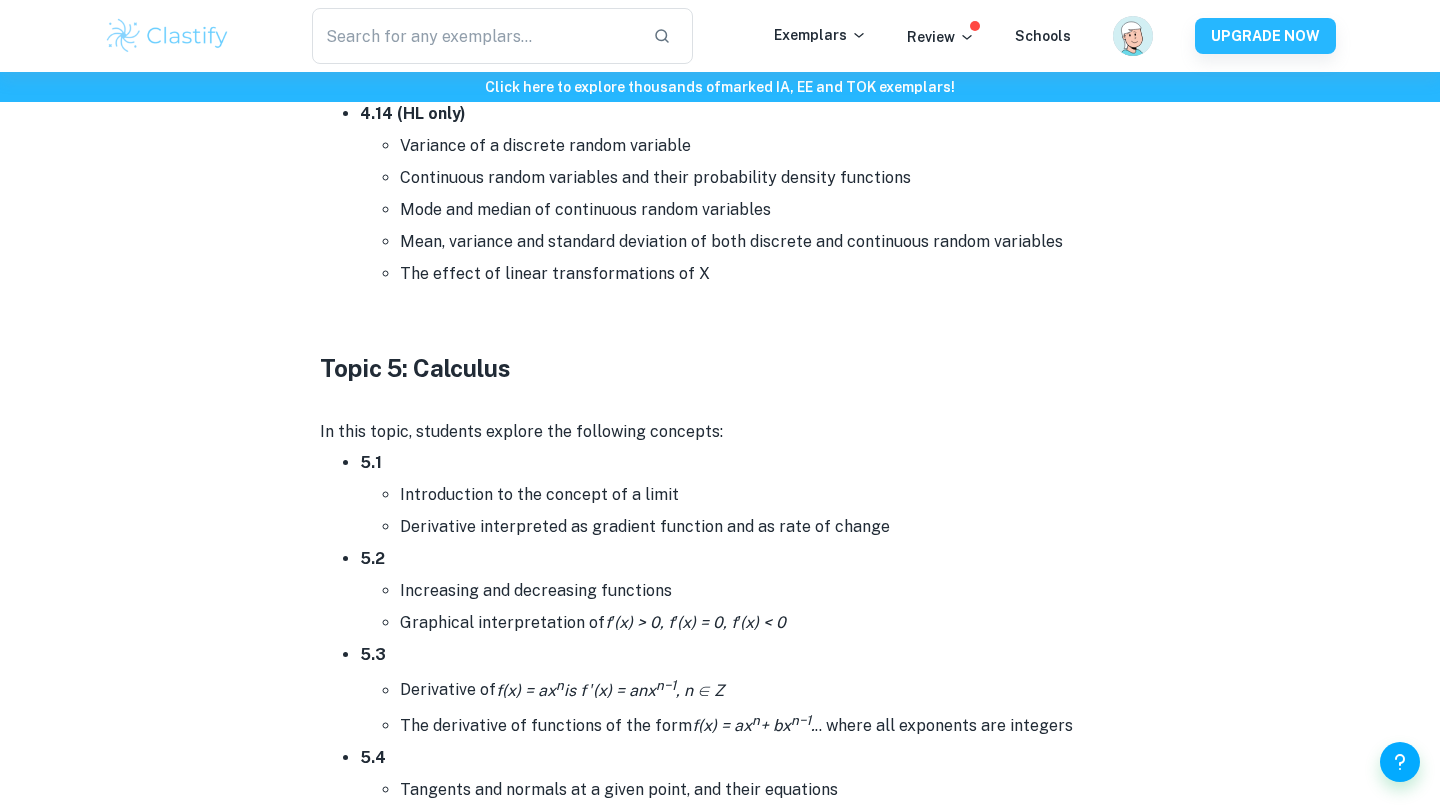 click on "Topic 5: Calculus" at bounding box center (415, 368) 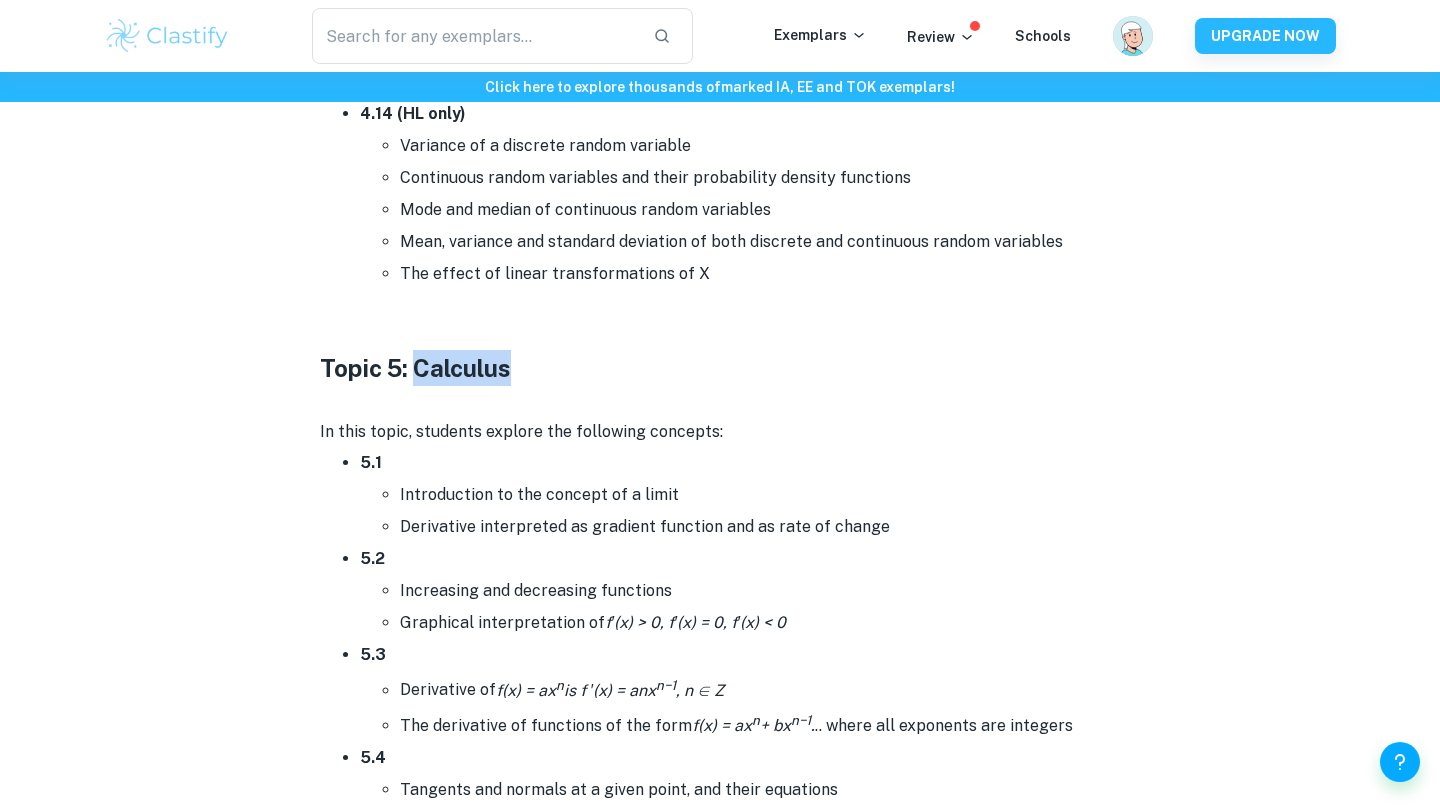 click on "Topic 5: Calculus" at bounding box center (415, 368) 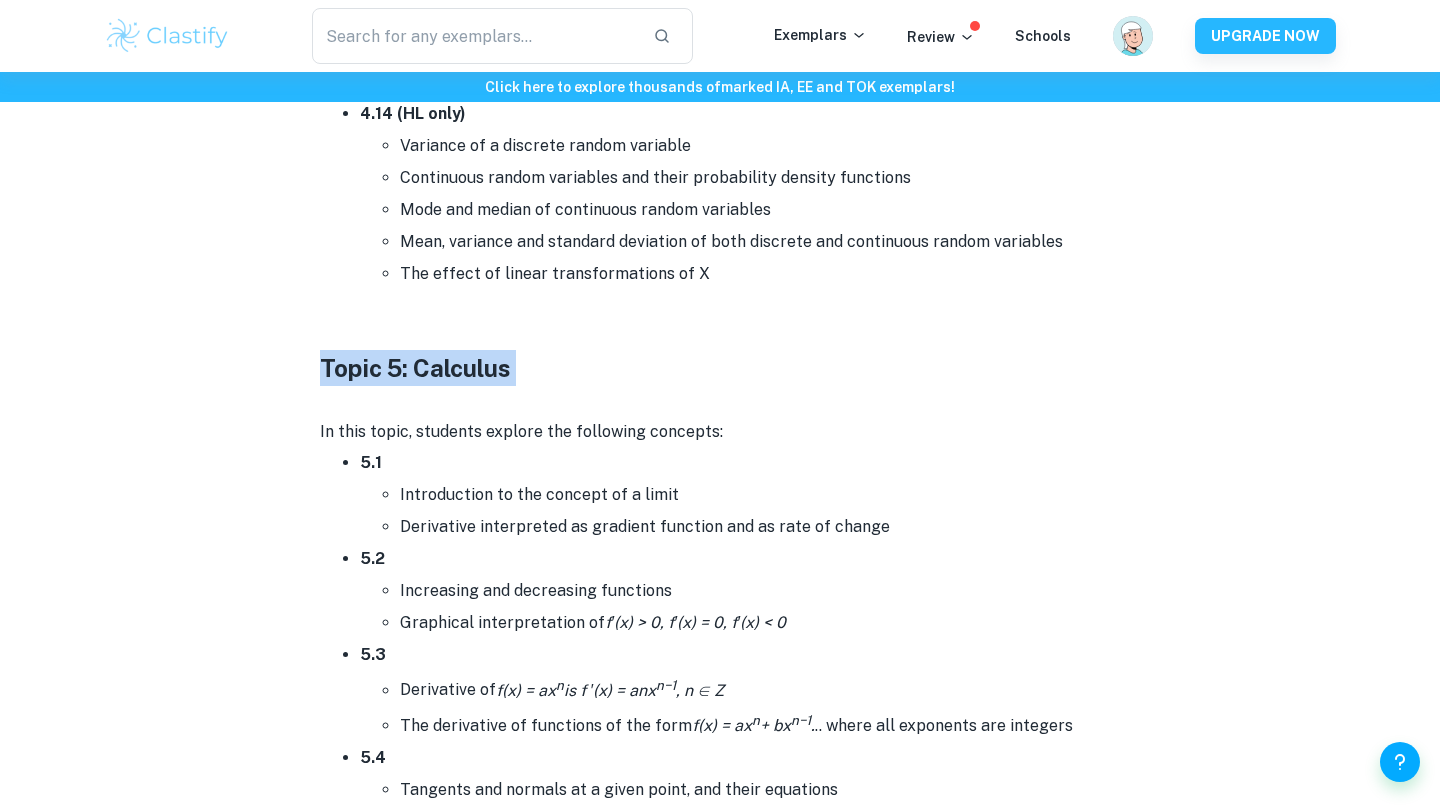 click on "Topic 5: Calculus" at bounding box center (415, 368) 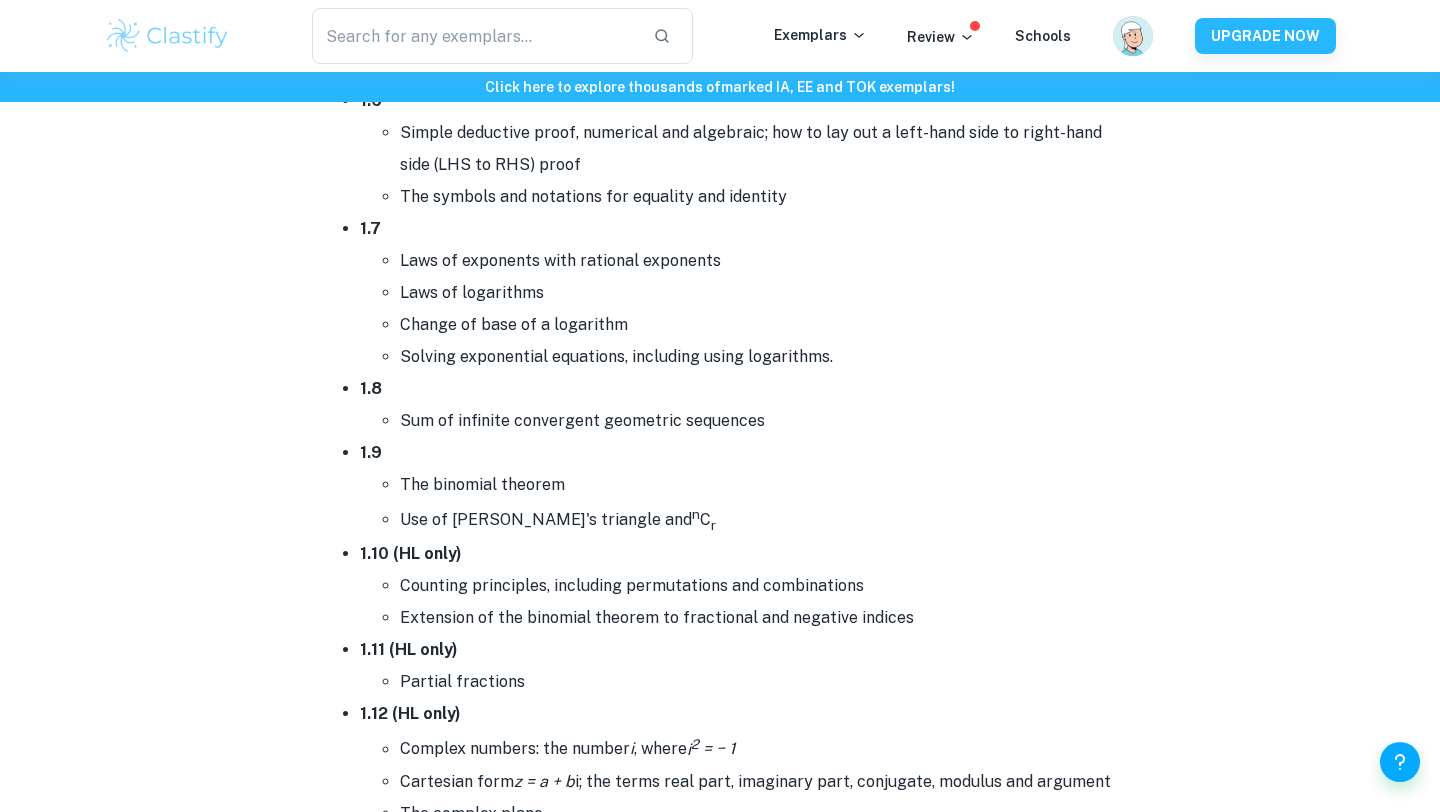 scroll, scrollTop: 1736, scrollLeft: 0, axis: vertical 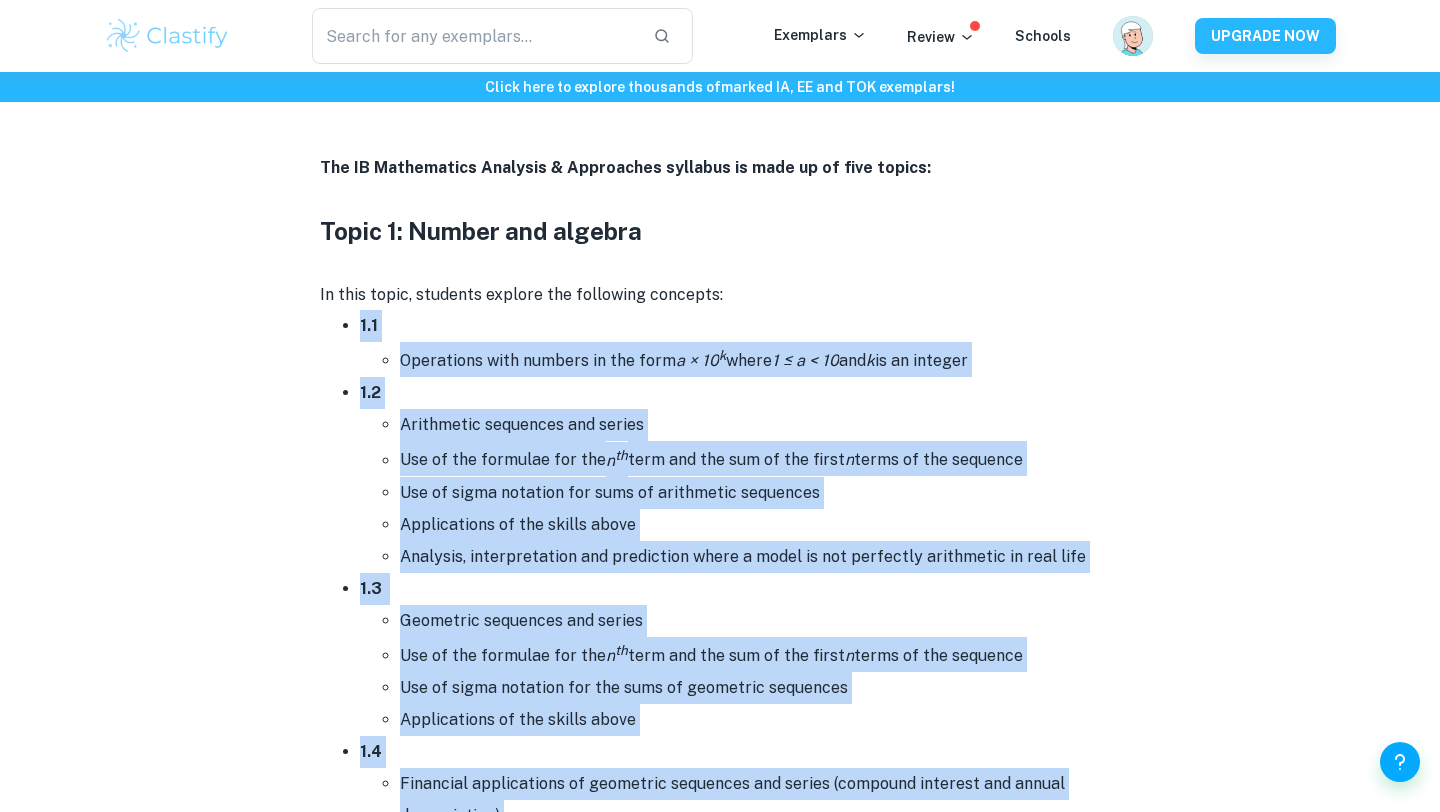 drag, startPoint x: 663, startPoint y: 581, endPoint x: 312, endPoint y: 329, distance: 432.09375 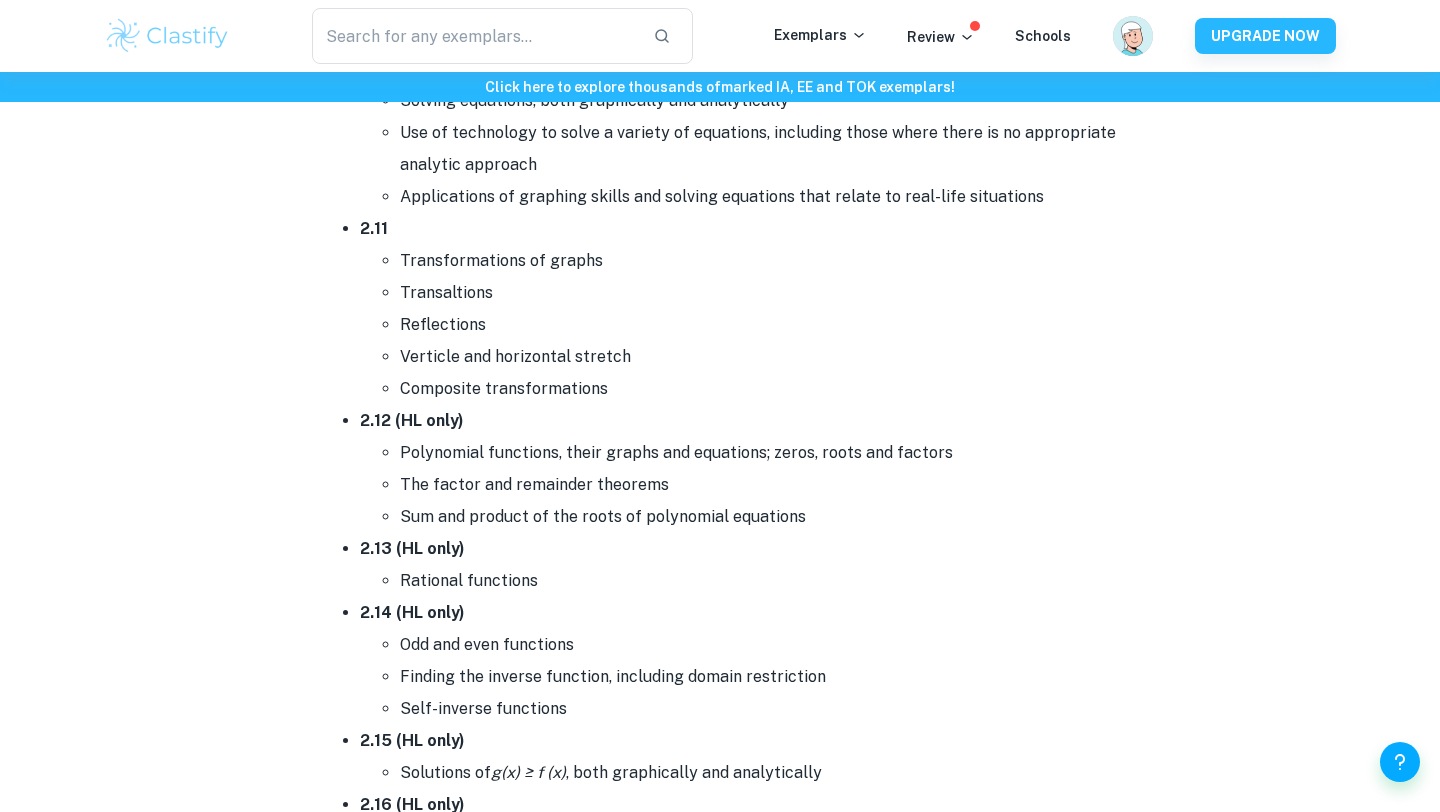scroll, scrollTop: 4503, scrollLeft: 0, axis: vertical 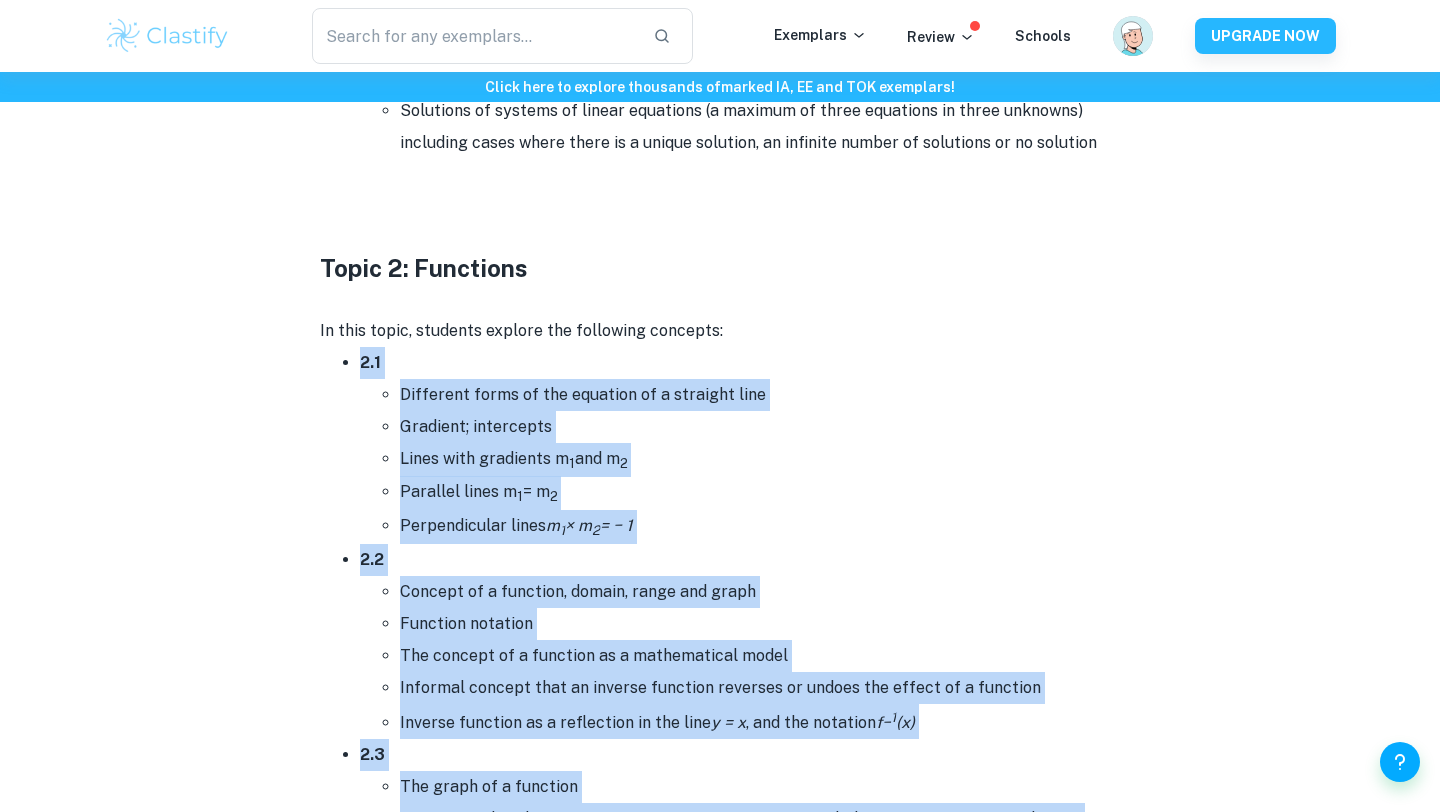drag, startPoint x: 620, startPoint y: 396, endPoint x: 325, endPoint y: 364, distance: 296.73053 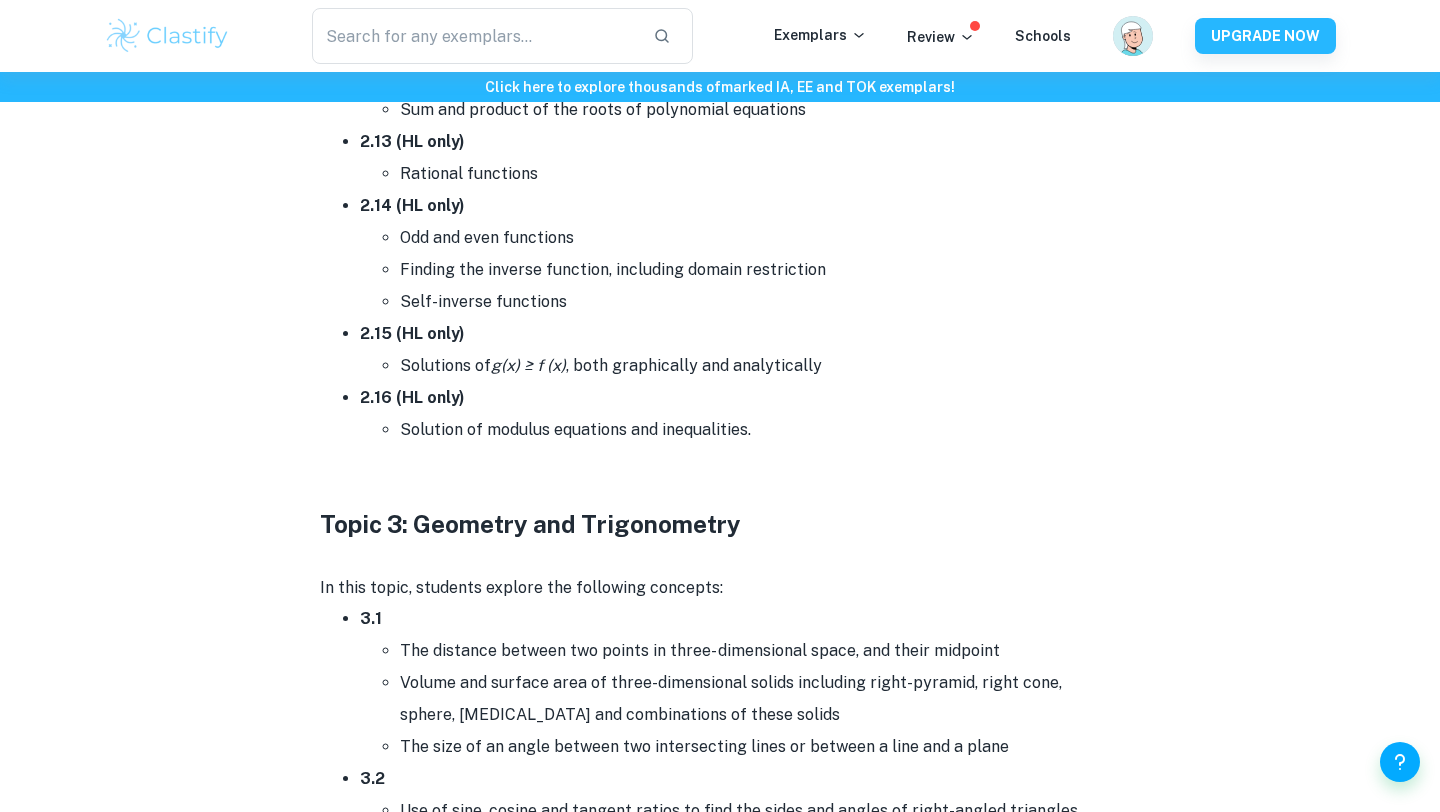 scroll, scrollTop: 4078, scrollLeft: 0, axis: vertical 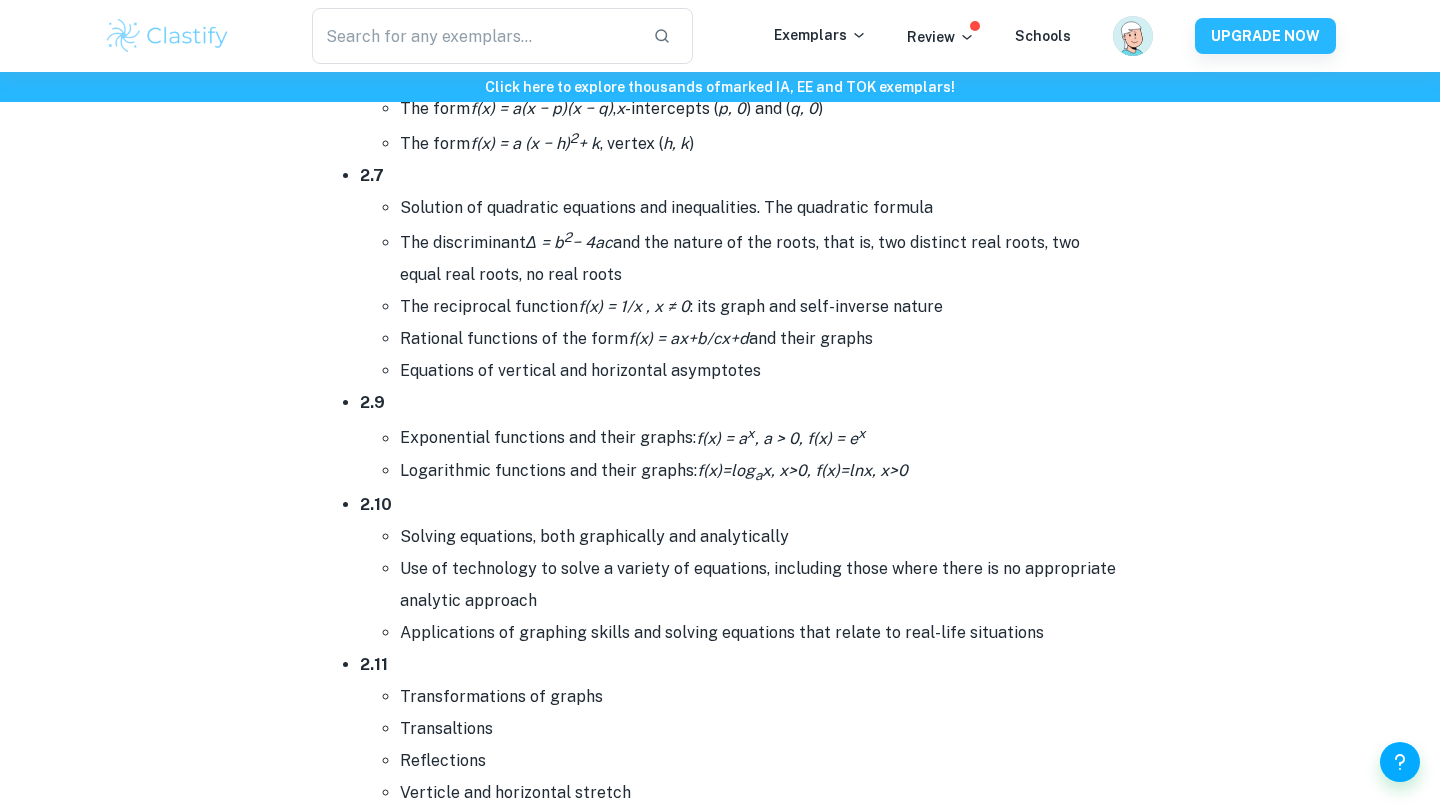 click on "Equations of vertical and horizontal asymptotes" at bounding box center [760, 371] 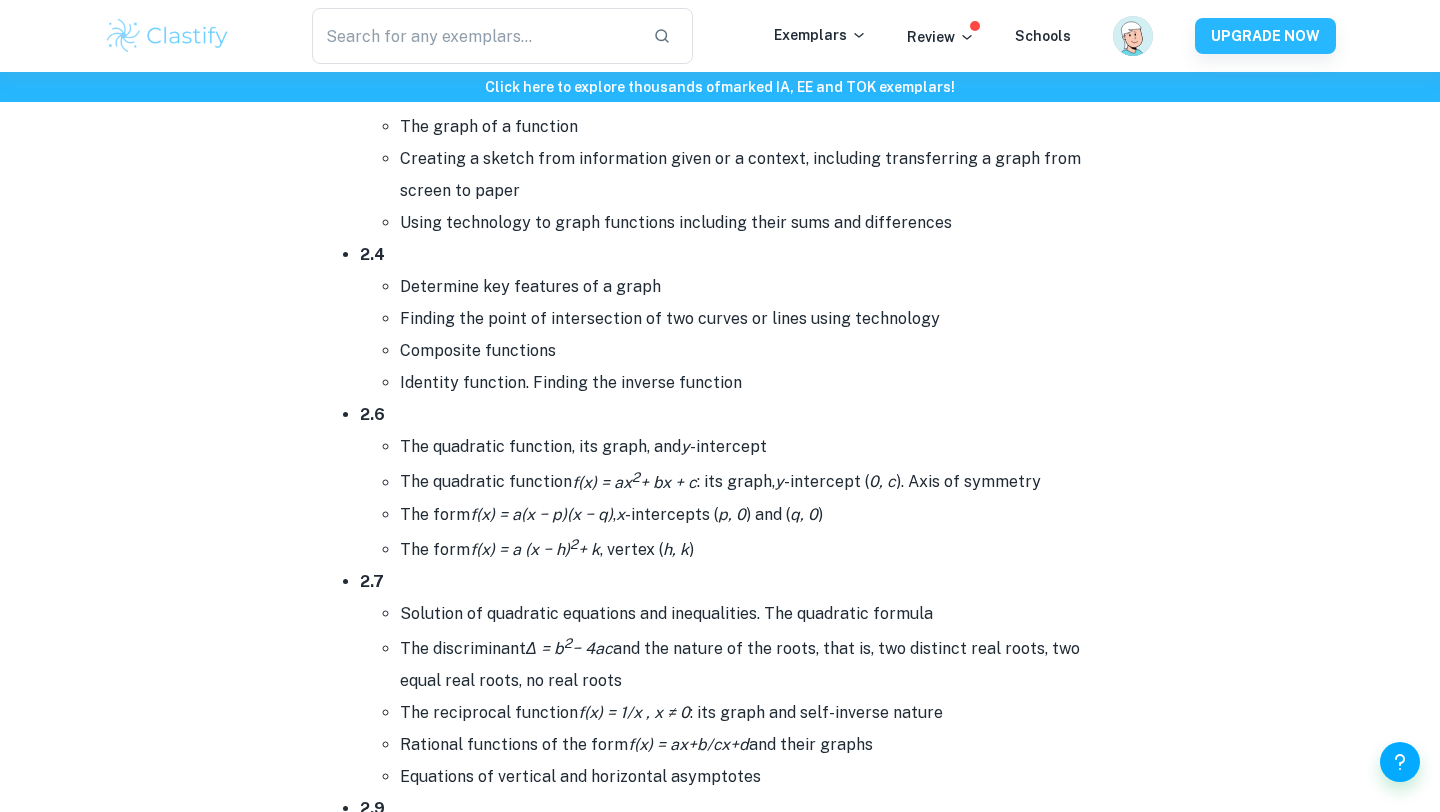 scroll, scrollTop: 3671, scrollLeft: 0, axis: vertical 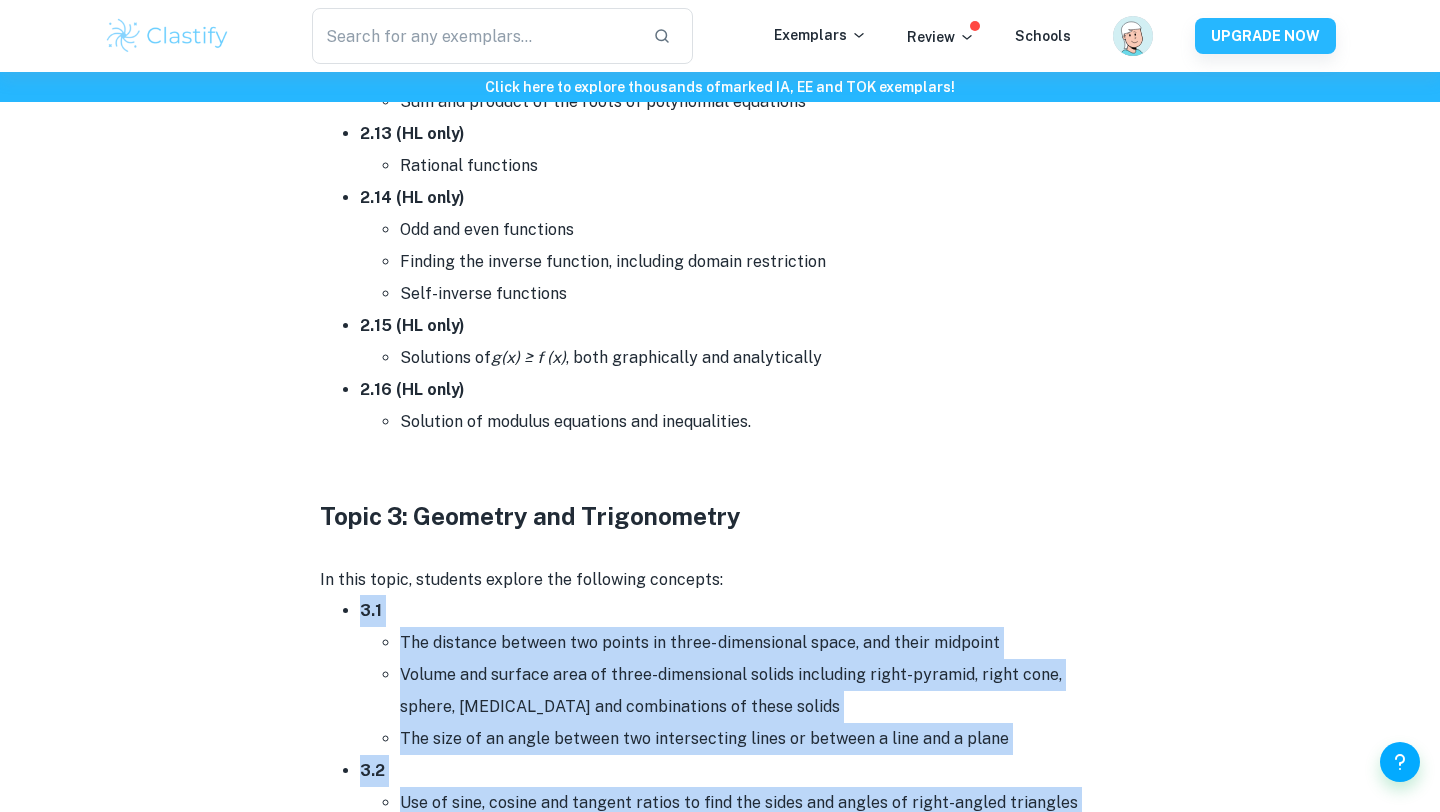 drag, startPoint x: 908, startPoint y: 482, endPoint x: 326, endPoint y: 589, distance: 591.75415 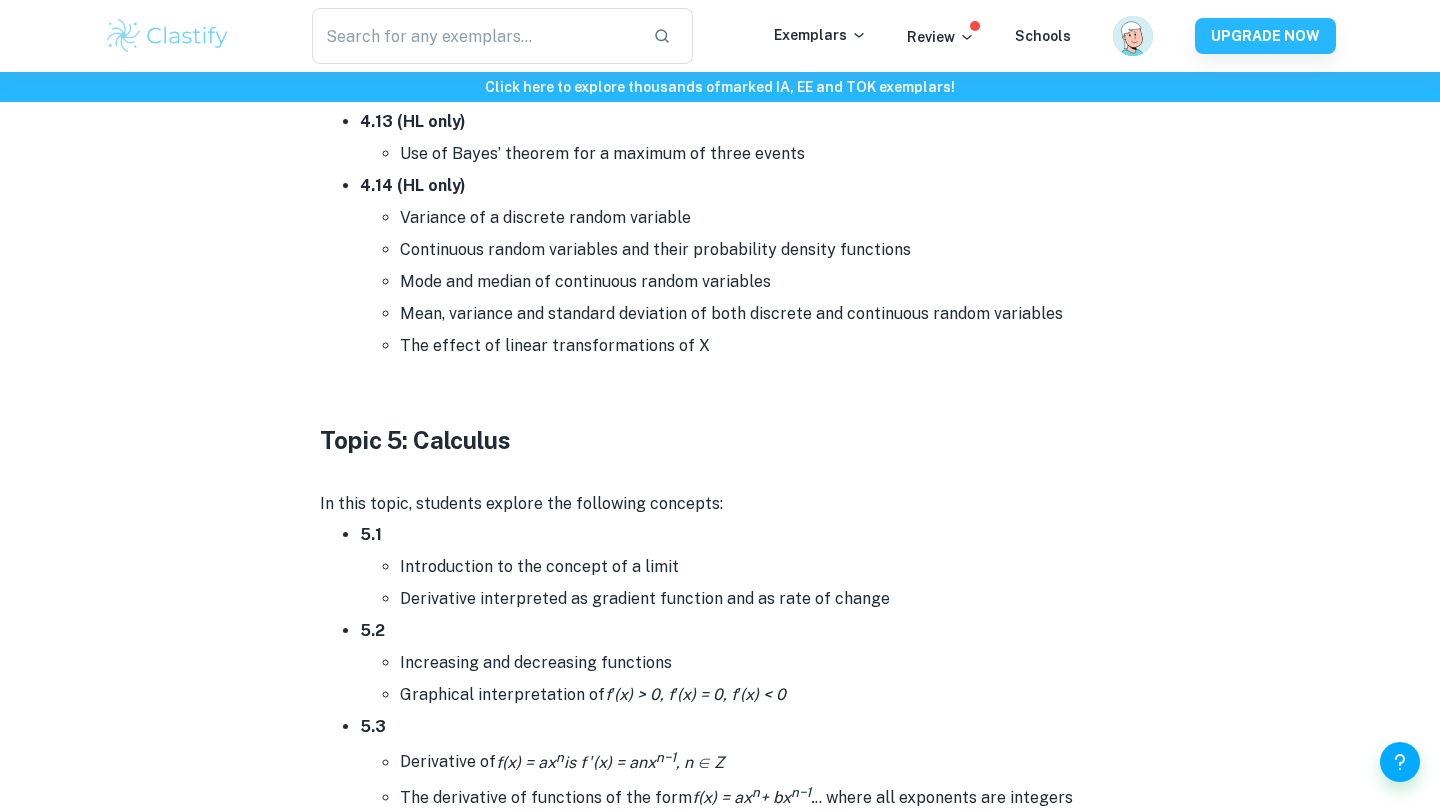 scroll, scrollTop: 9644, scrollLeft: 0, axis: vertical 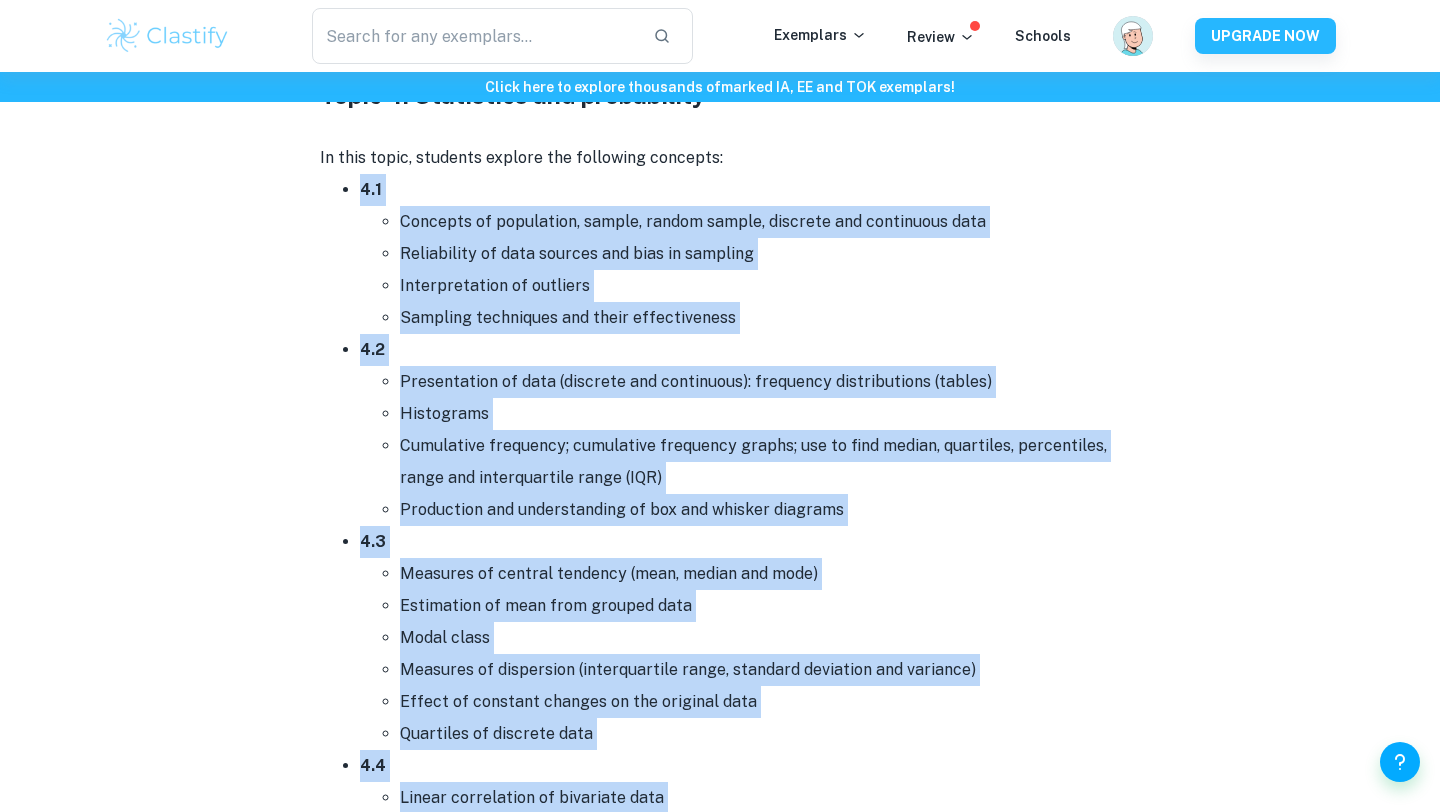 drag, startPoint x: 1000, startPoint y: 453, endPoint x: 343, endPoint y: 176, distance: 713.0063 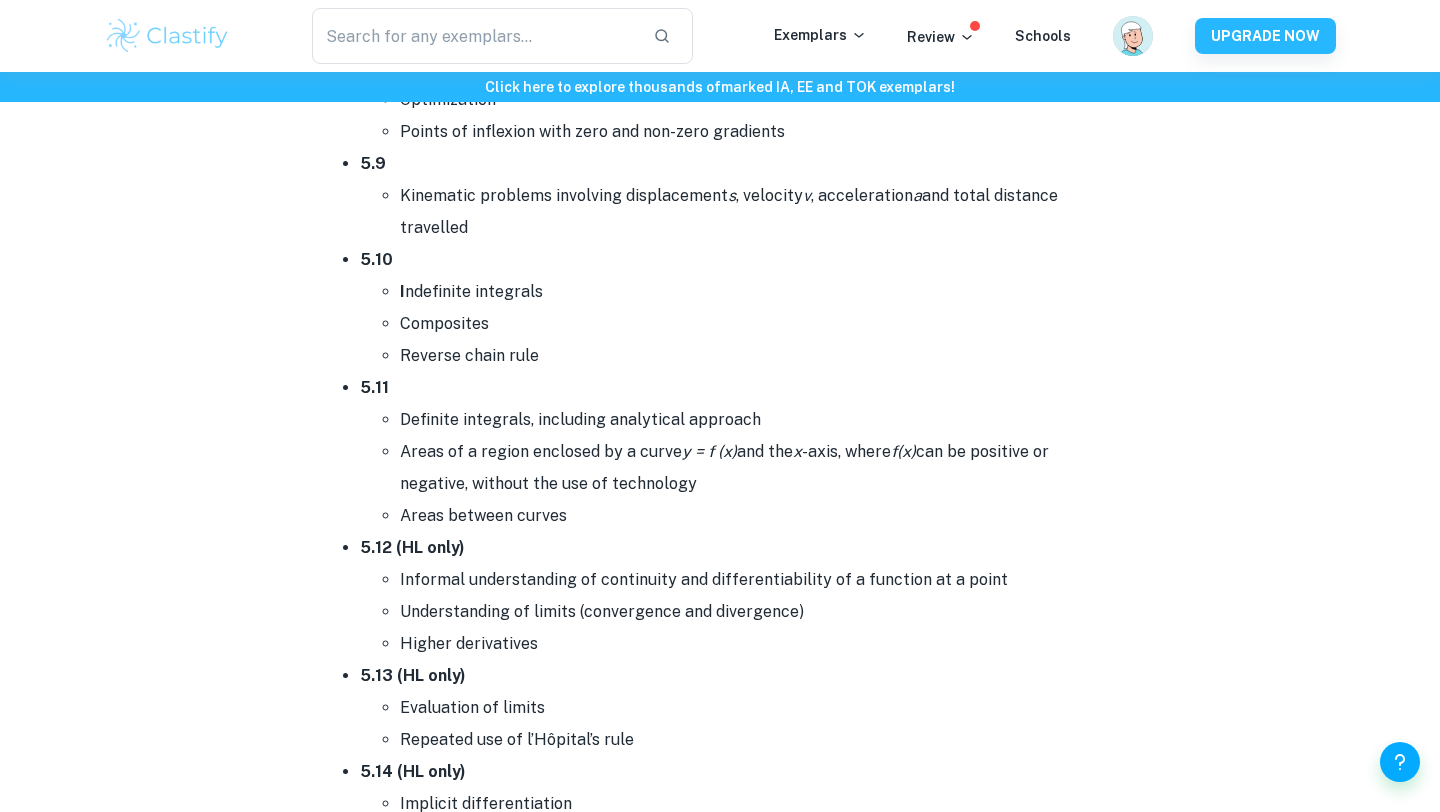 scroll, scrollTop: 11326, scrollLeft: 0, axis: vertical 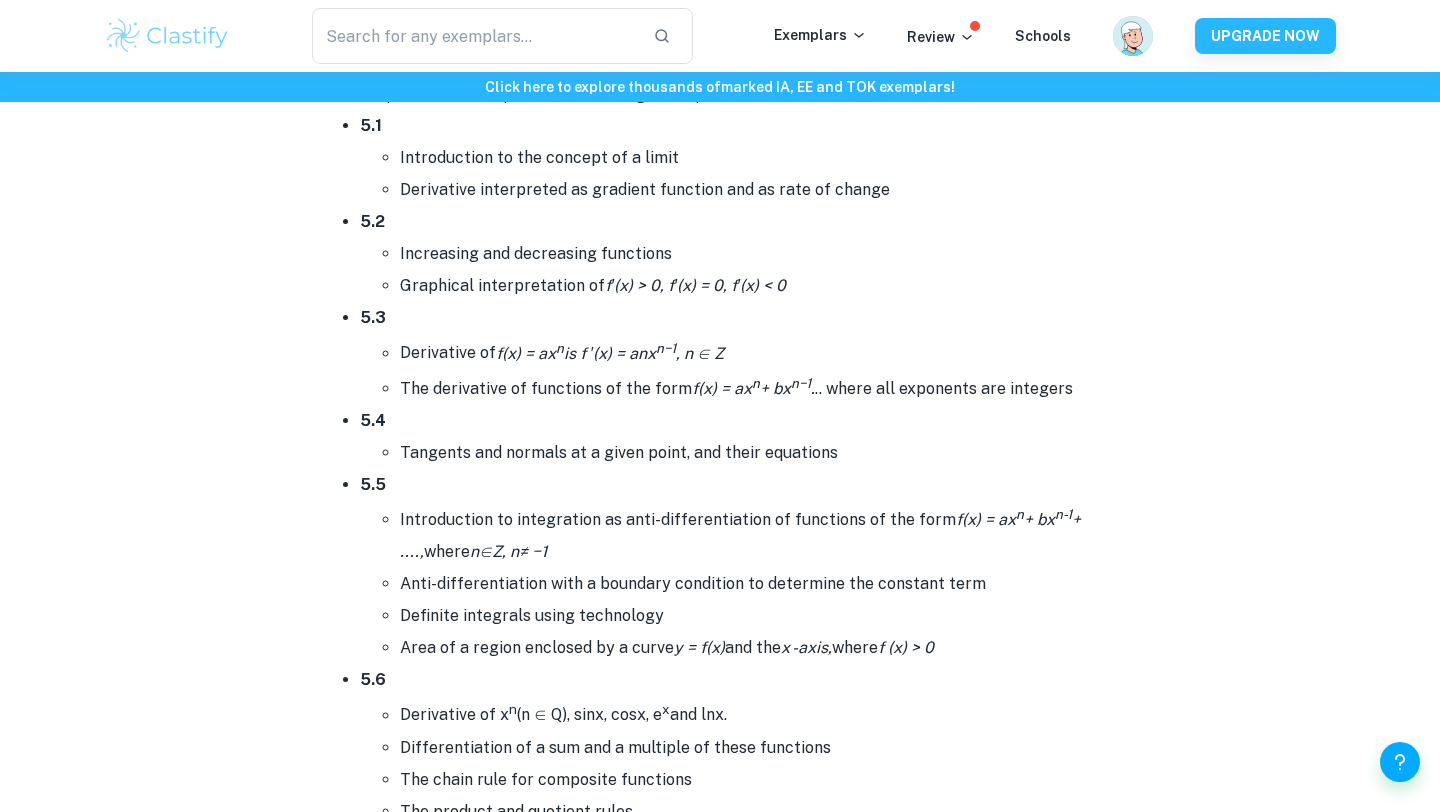 drag, startPoint x: 692, startPoint y: 523, endPoint x: 348, endPoint y: 118, distance: 531.3765 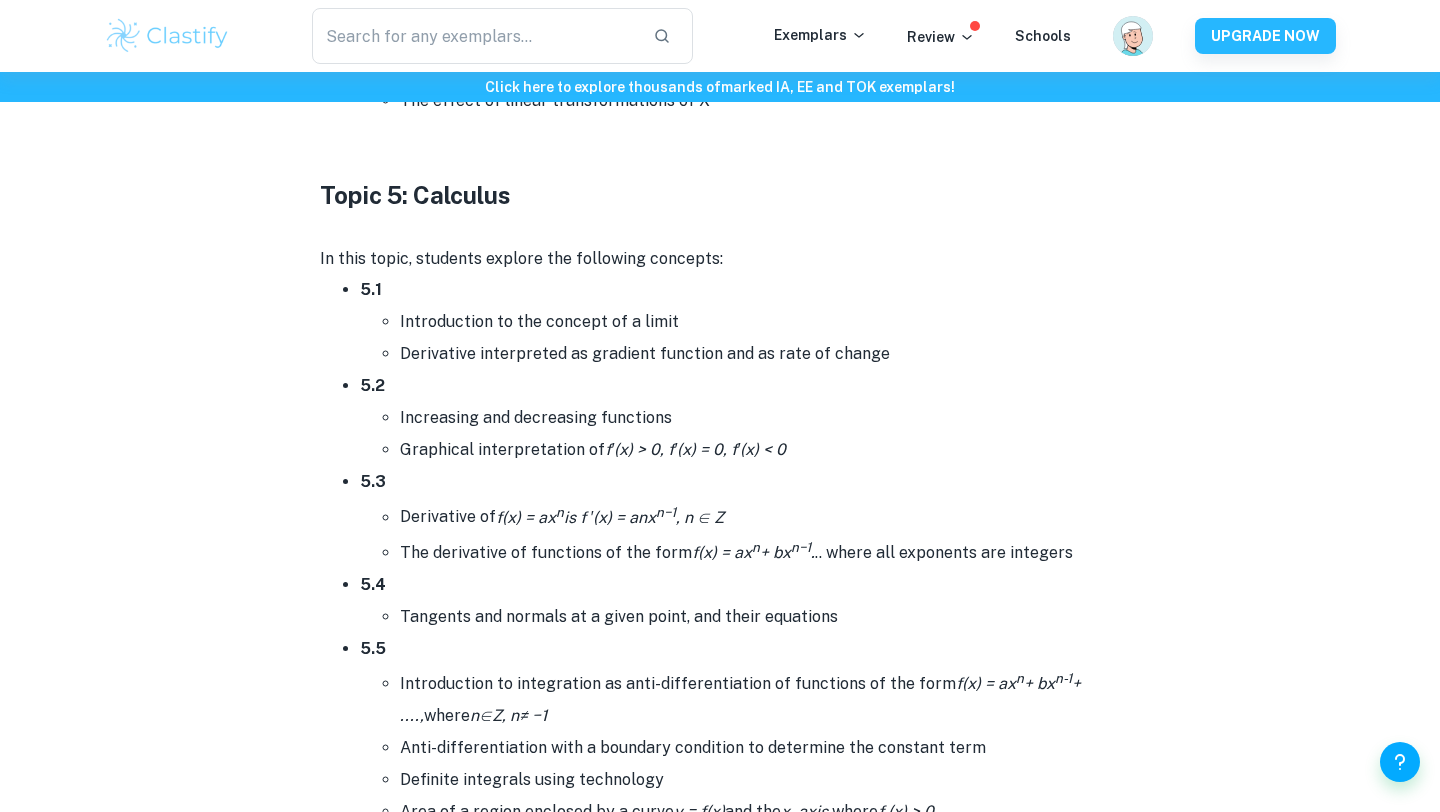 scroll, scrollTop: 10213, scrollLeft: 0, axis: vertical 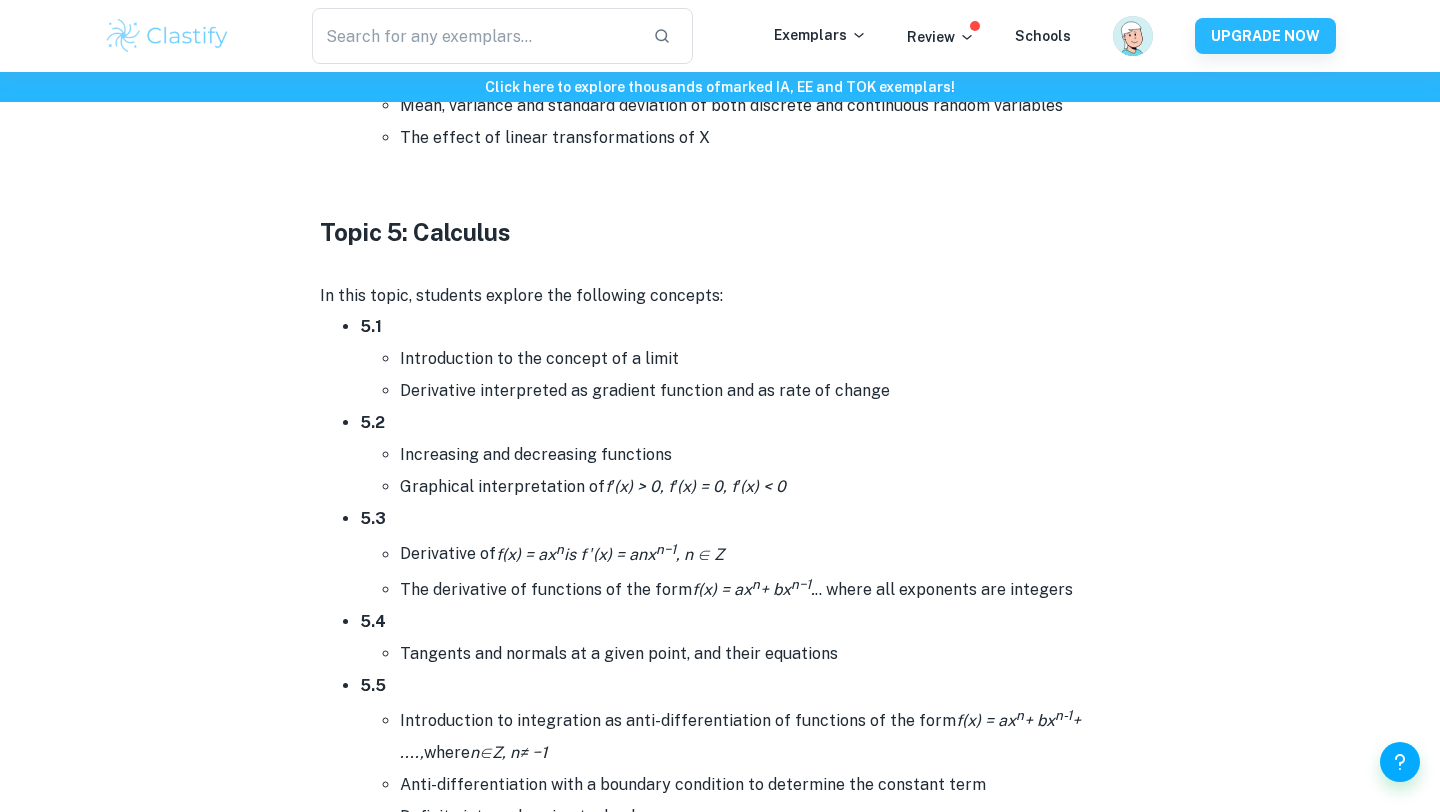 click on "5.1 Introduction to the concept of a limit Derivative interpreted as gradient function and as rate of change" at bounding box center [740, 359] 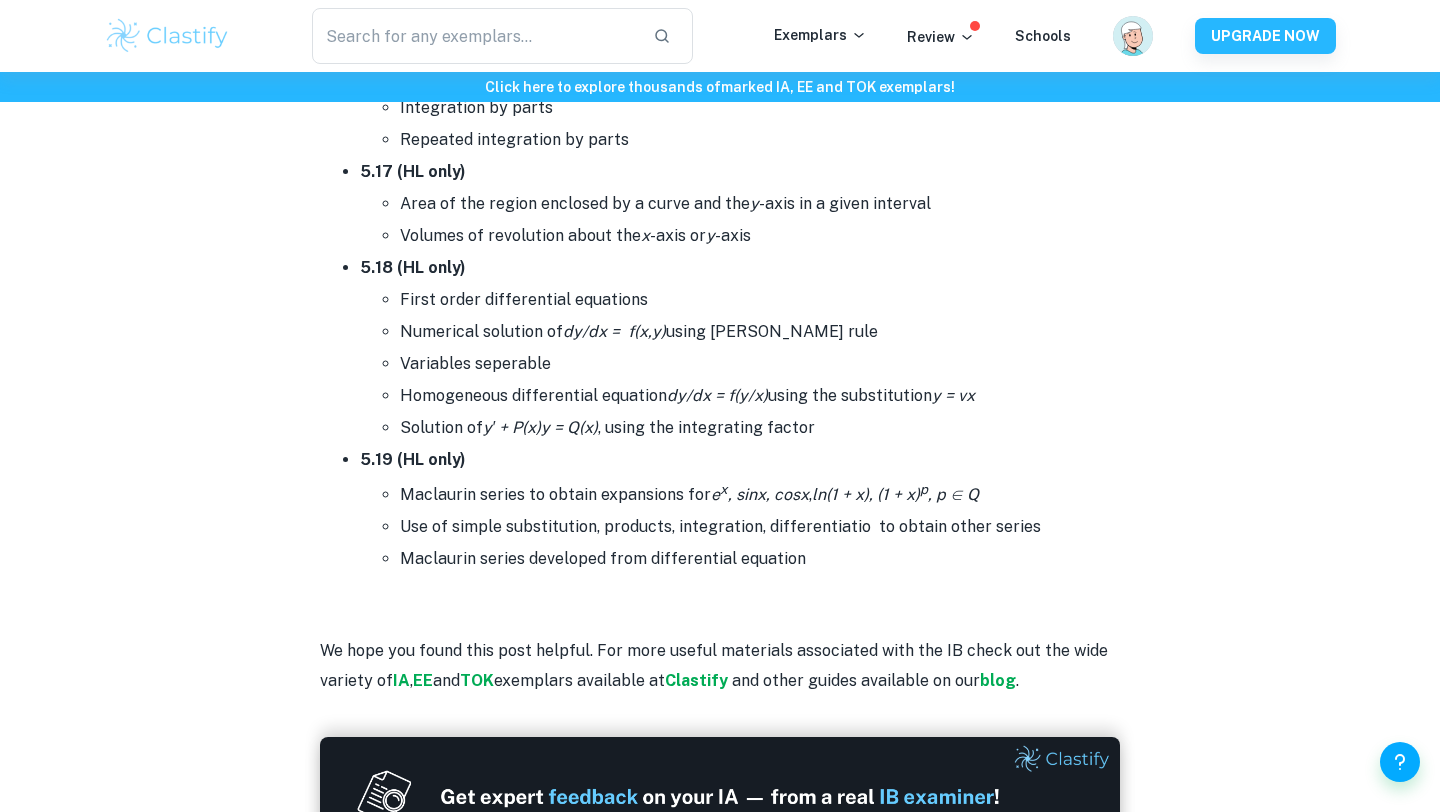 scroll, scrollTop: 12652, scrollLeft: 0, axis: vertical 